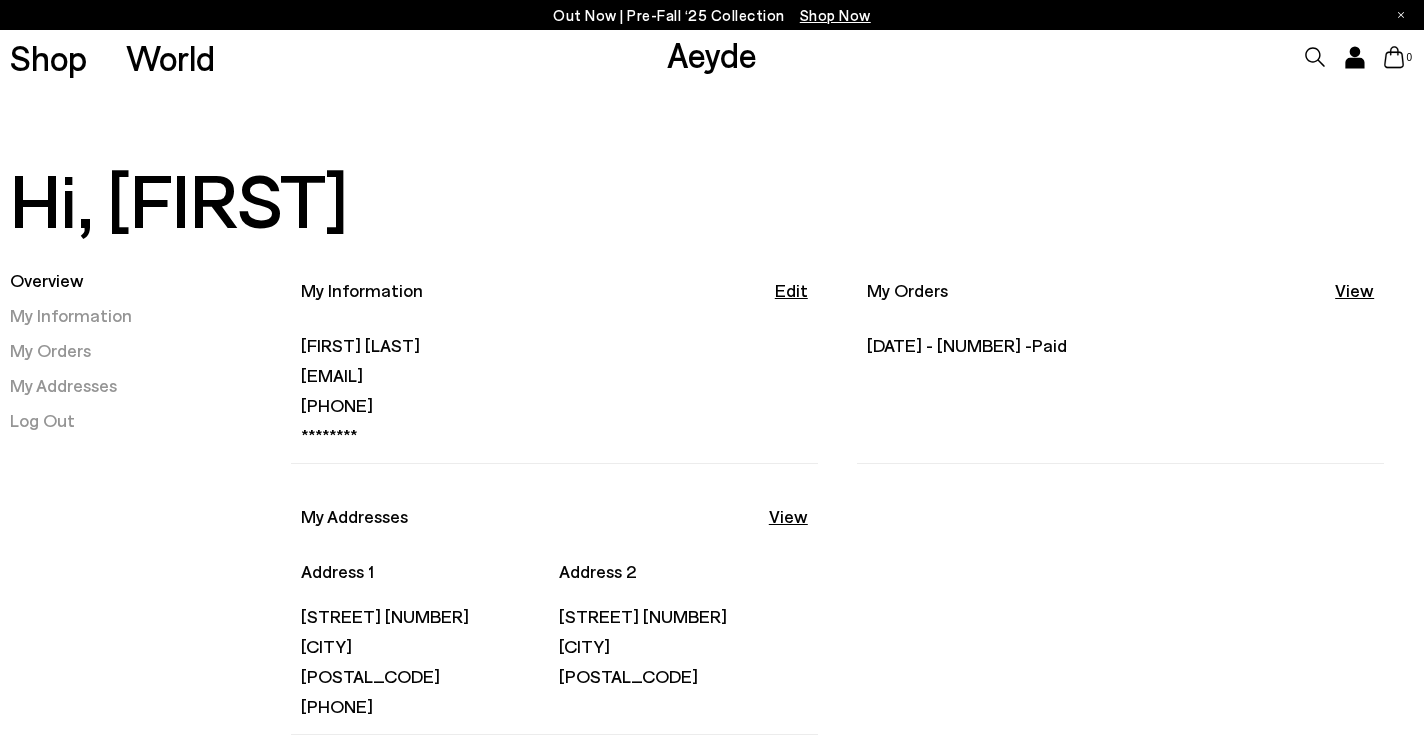 scroll, scrollTop: 0, scrollLeft: 0, axis: both 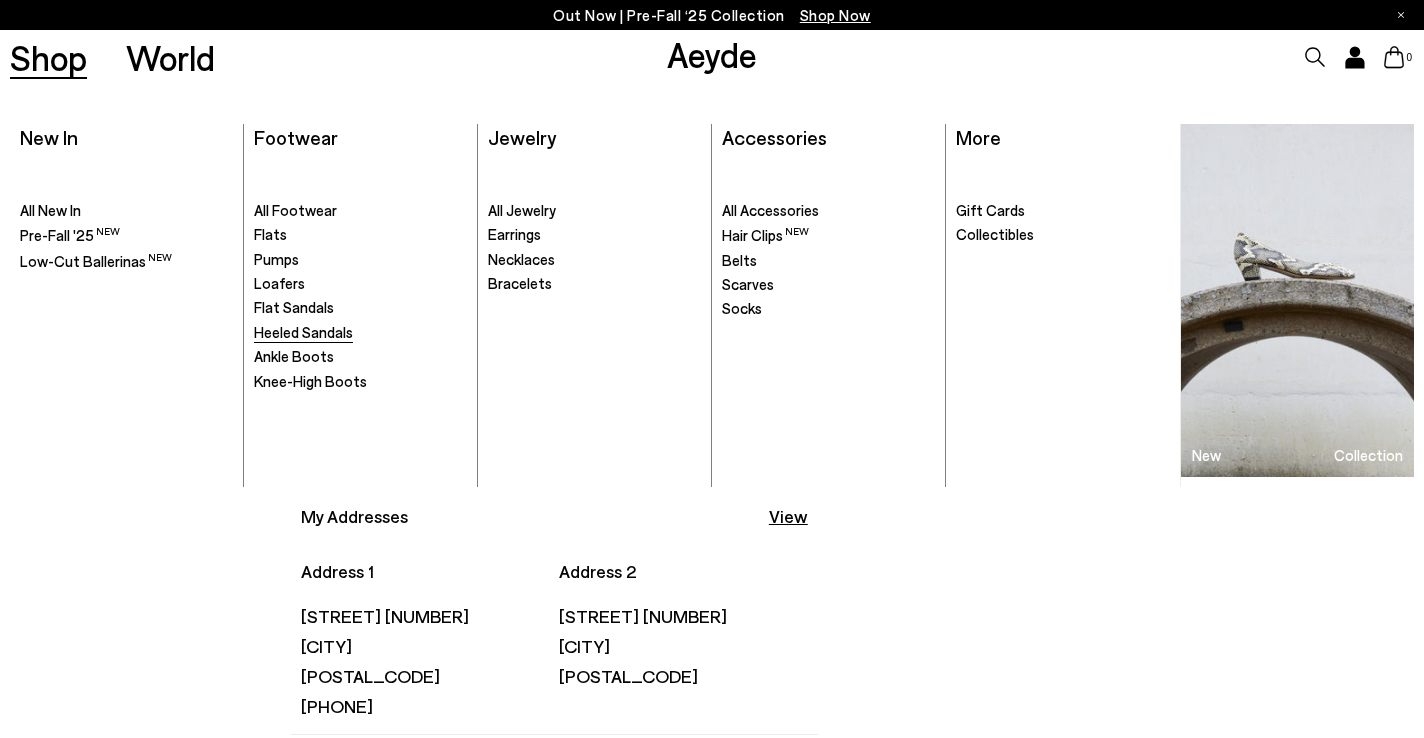 click on "Heeled Sandals" at bounding box center [303, 332] 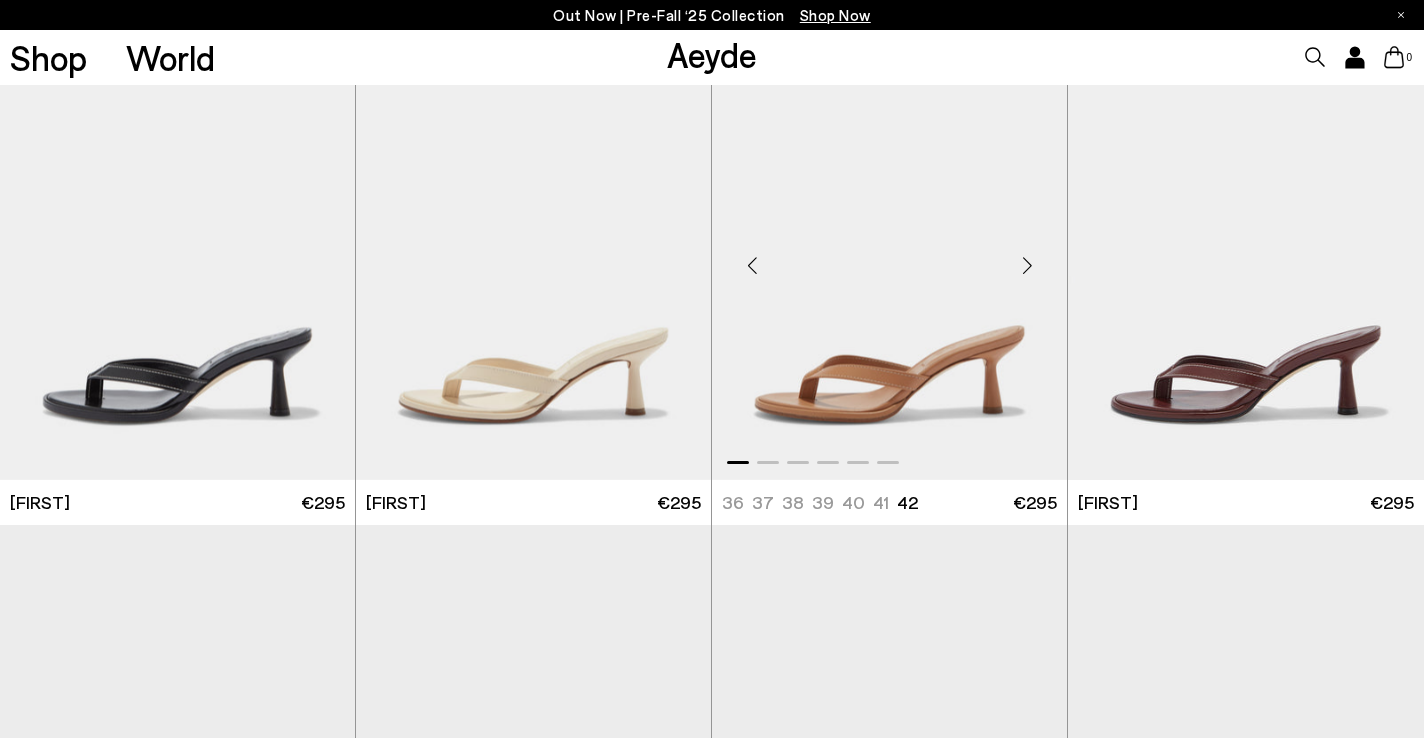 scroll, scrollTop: 175, scrollLeft: 0, axis: vertical 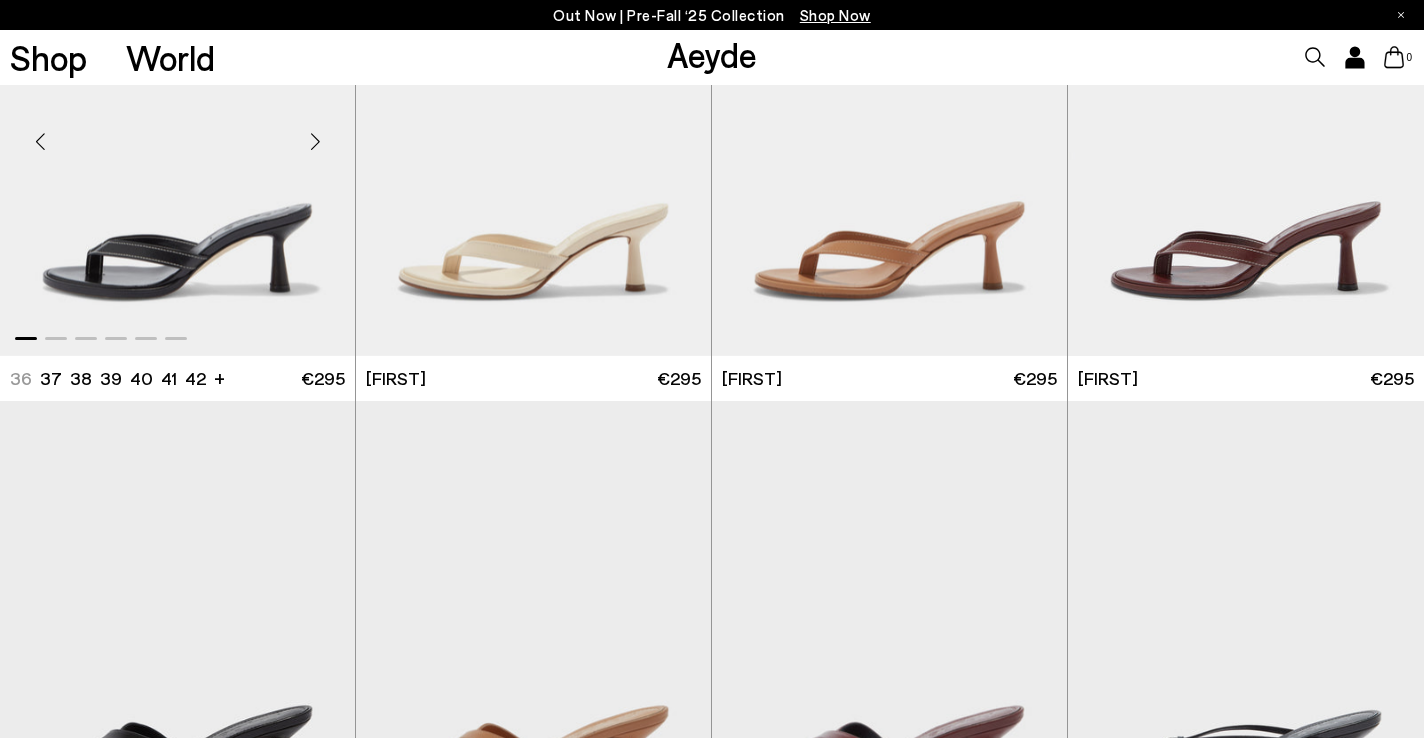 click at bounding box center [177, 133] 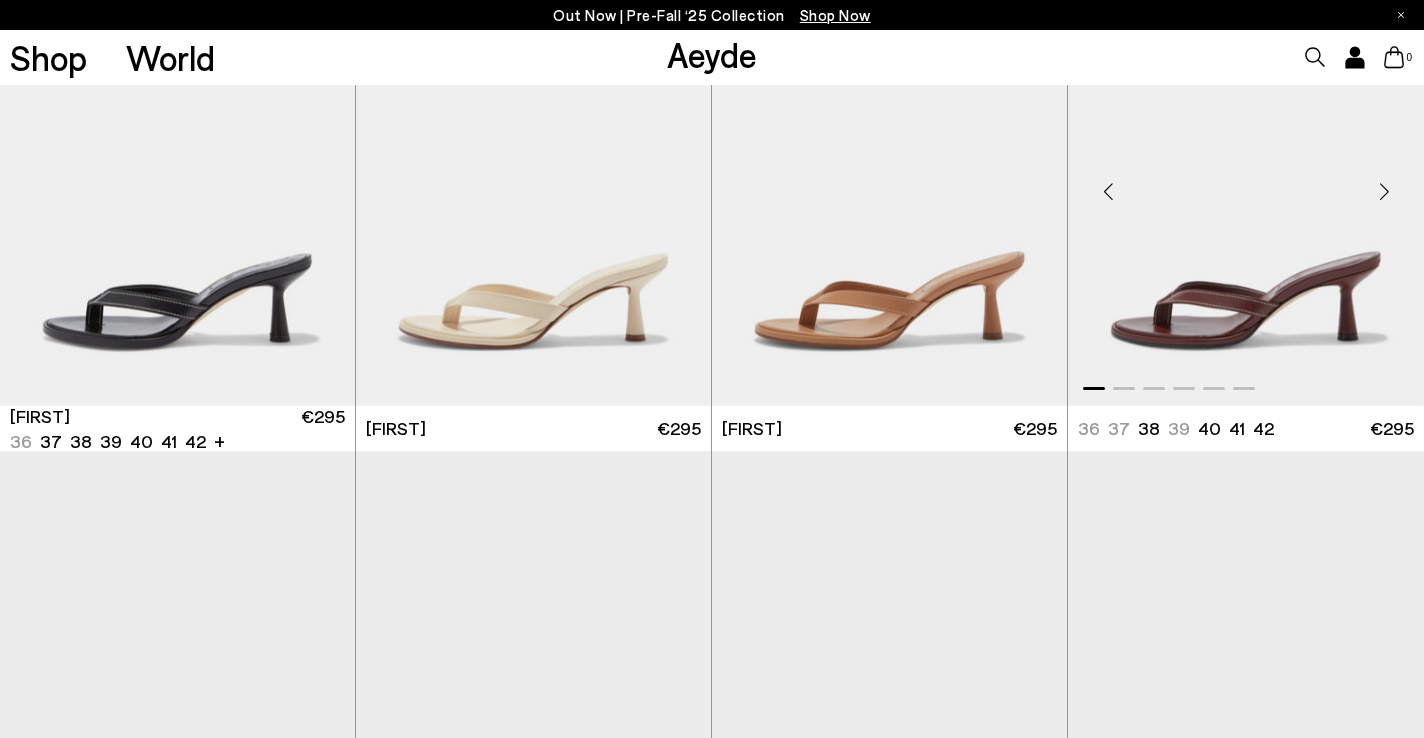 scroll, scrollTop: 0, scrollLeft: 0, axis: both 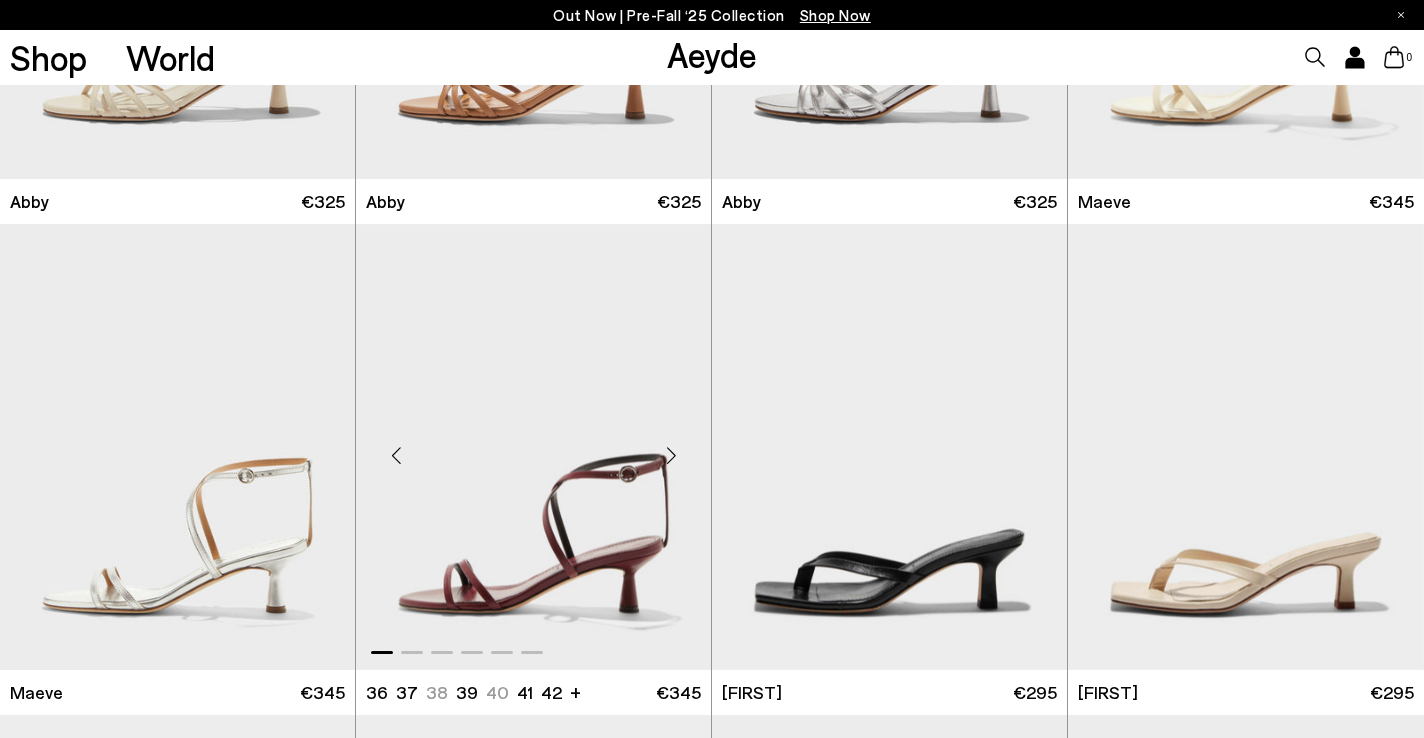 click at bounding box center [533, 447] 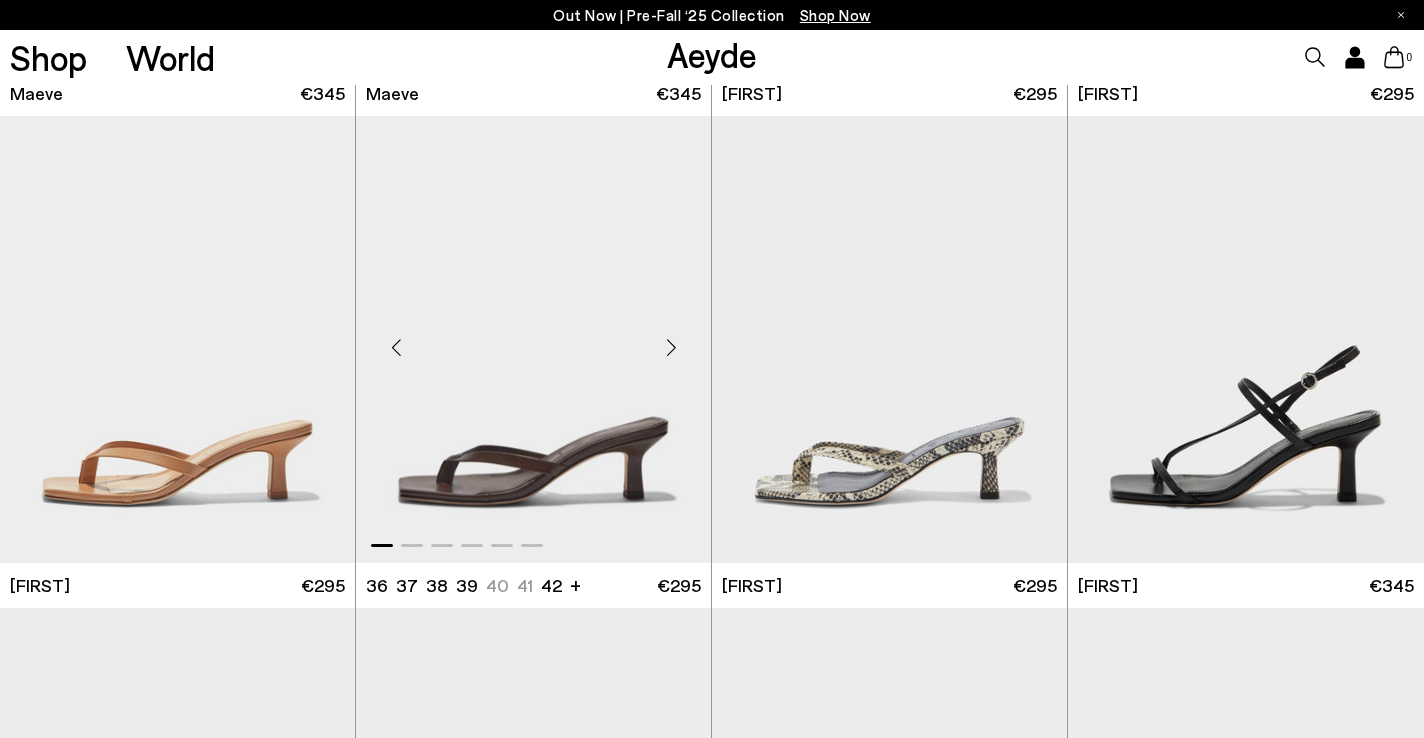 scroll, scrollTop: 2282, scrollLeft: 0, axis: vertical 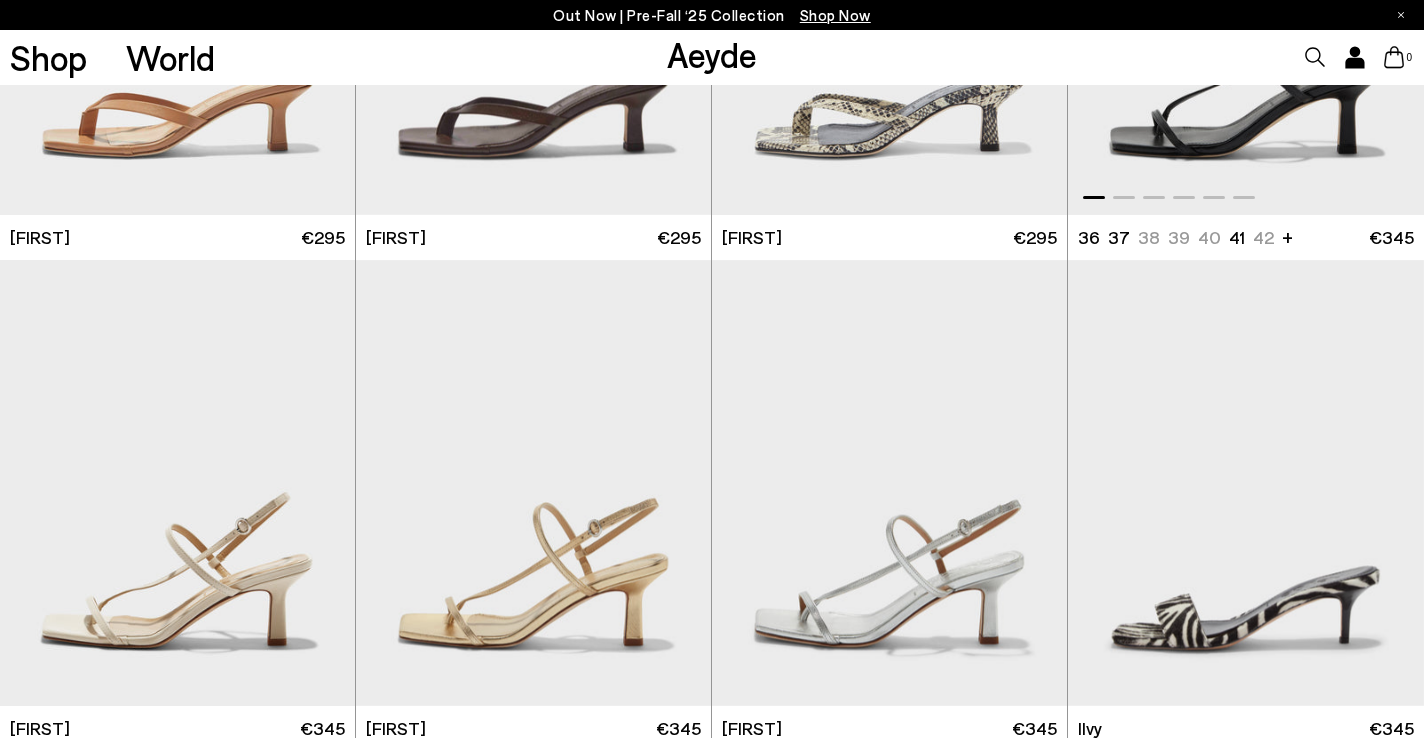click at bounding box center [1246, -9] 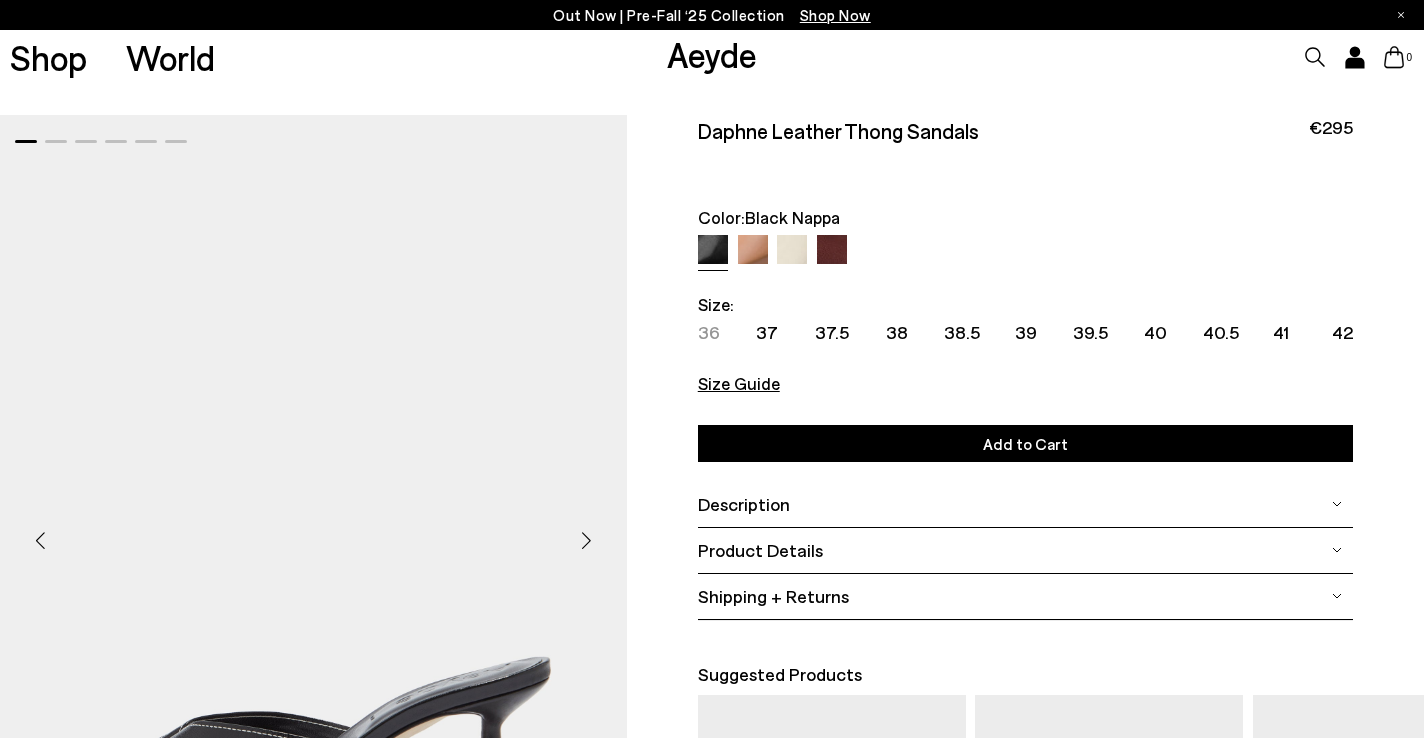 scroll, scrollTop: 16, scrollLeft: 0, axis: vertical 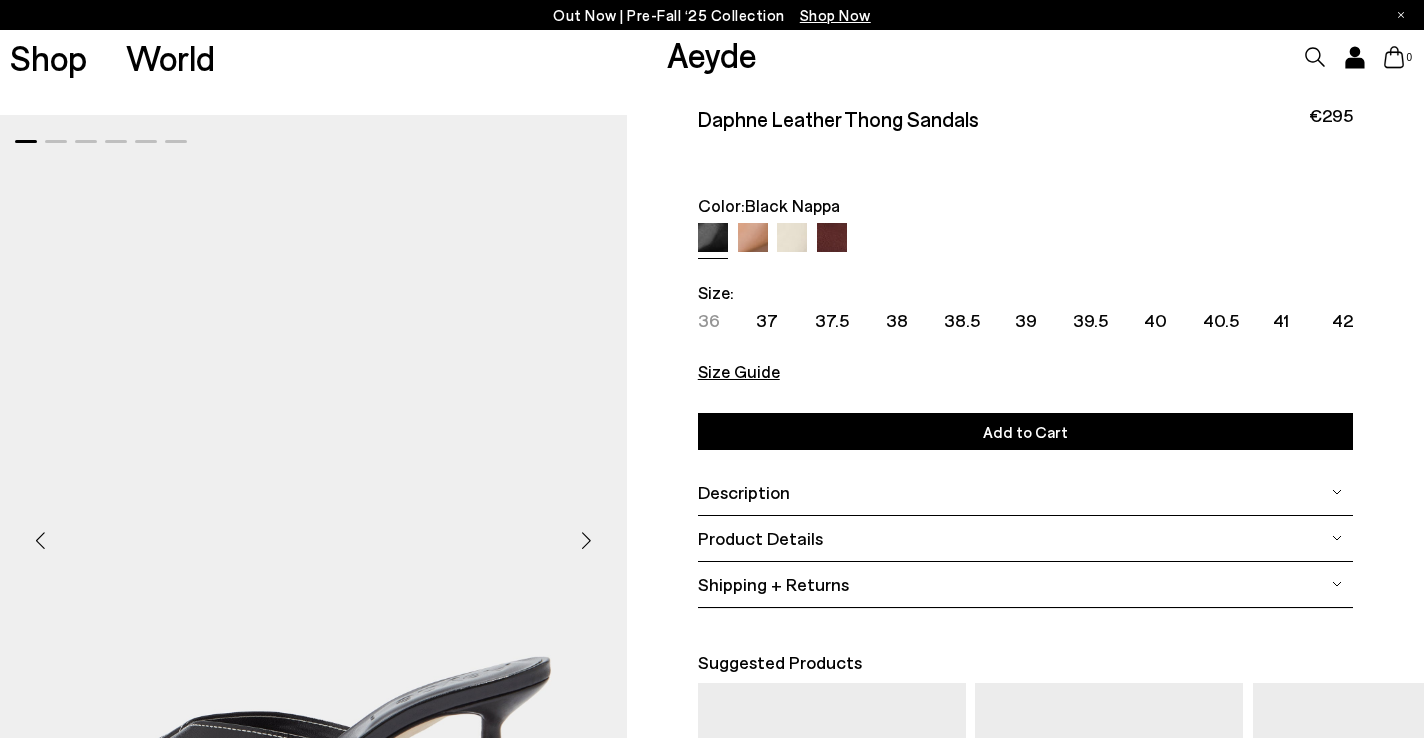 click at bounding box center (1337, 538) 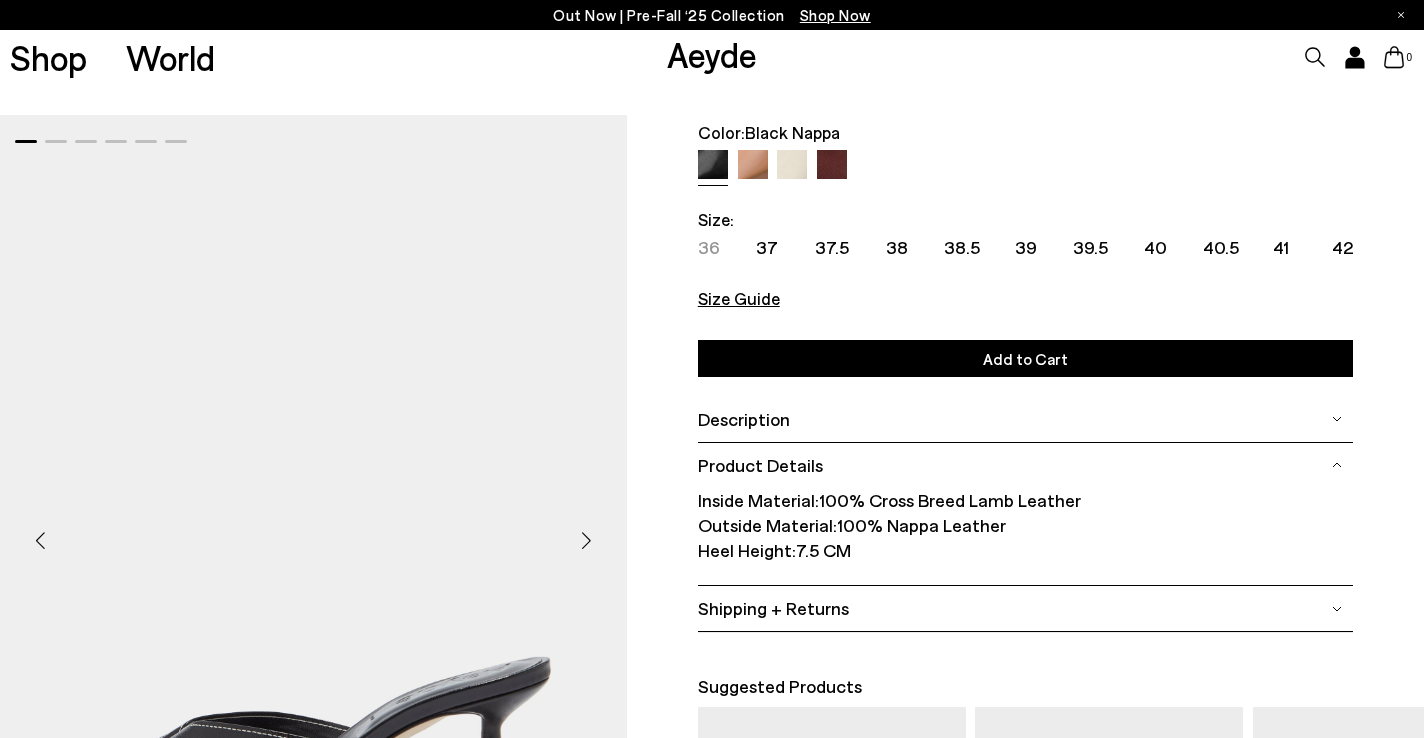 scroll, scrollTop: 93, scrollLeft: 0, axis: vertical 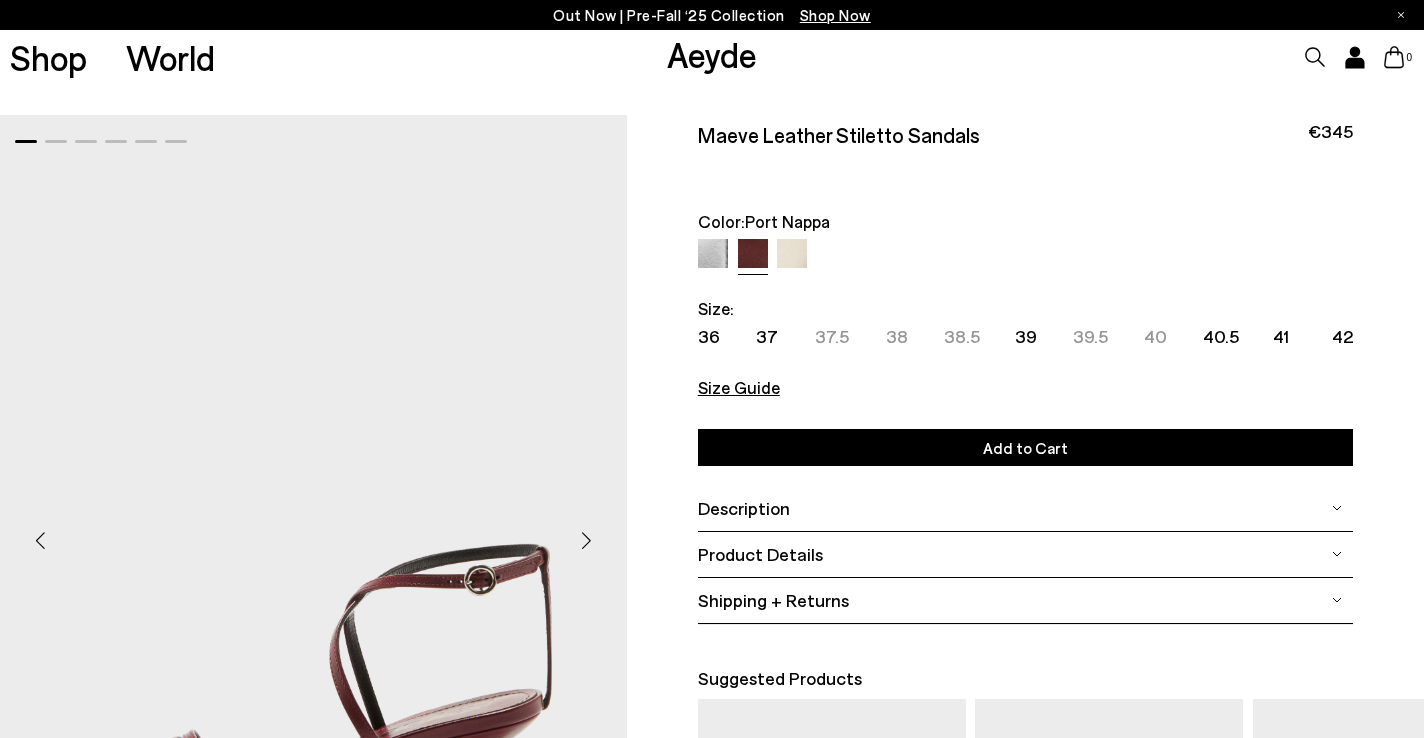 click at bounding box center [1337, 554] 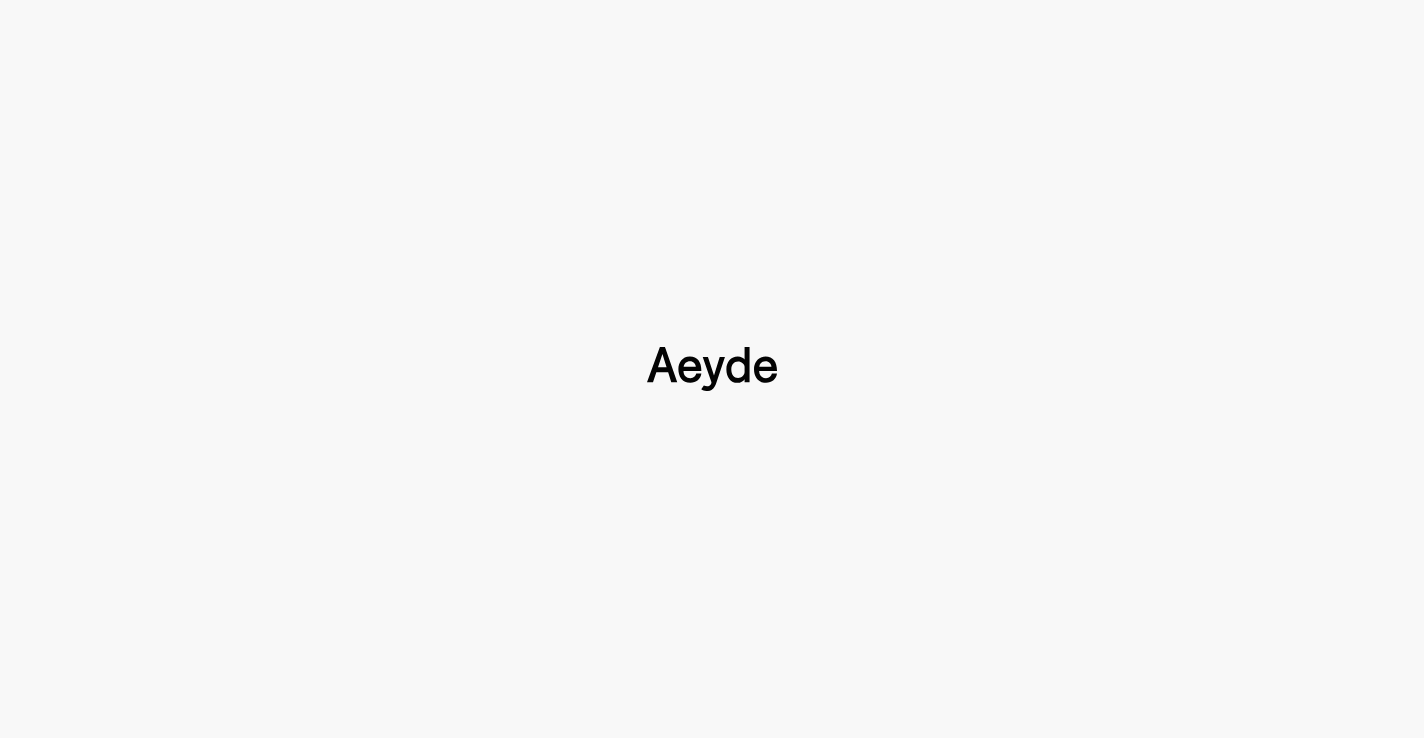 type 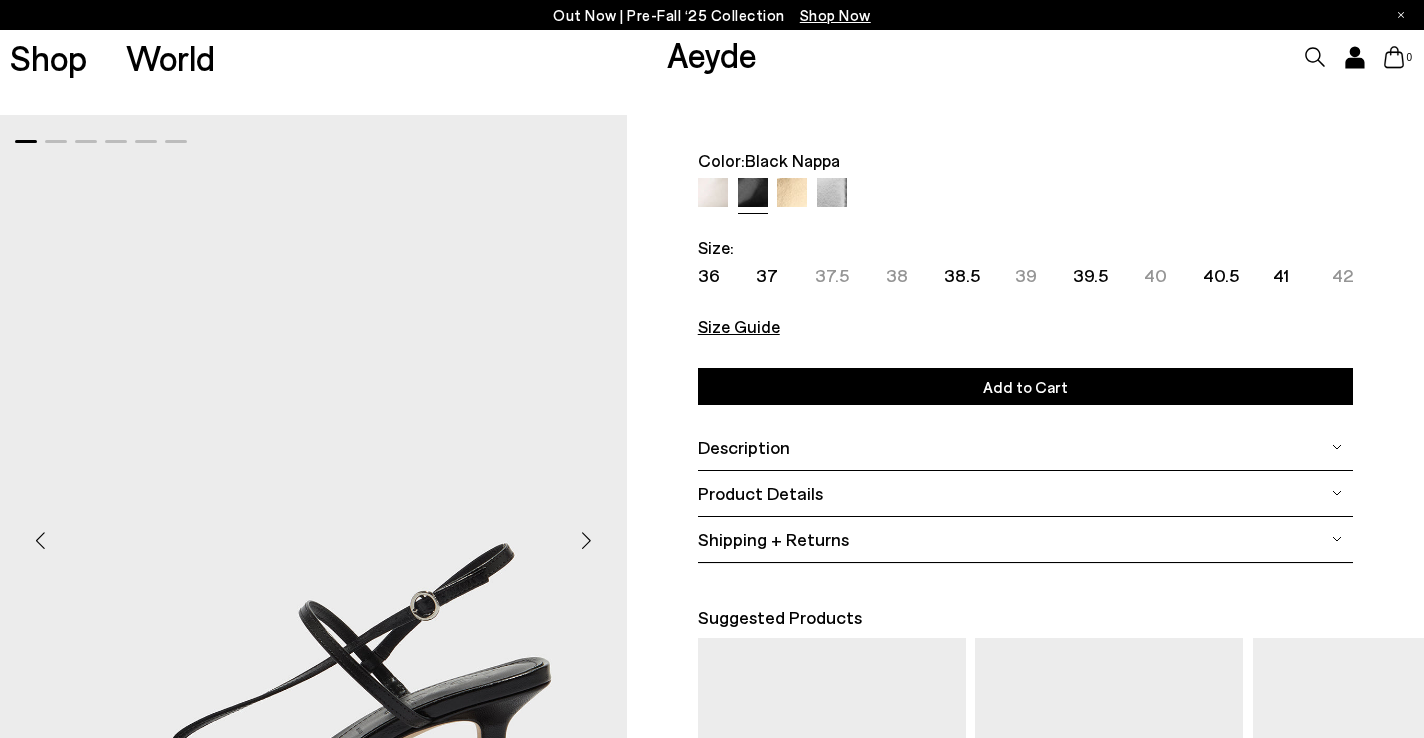 scroll, scrollTop: 408, scrollLeft: 0, axis: vertical 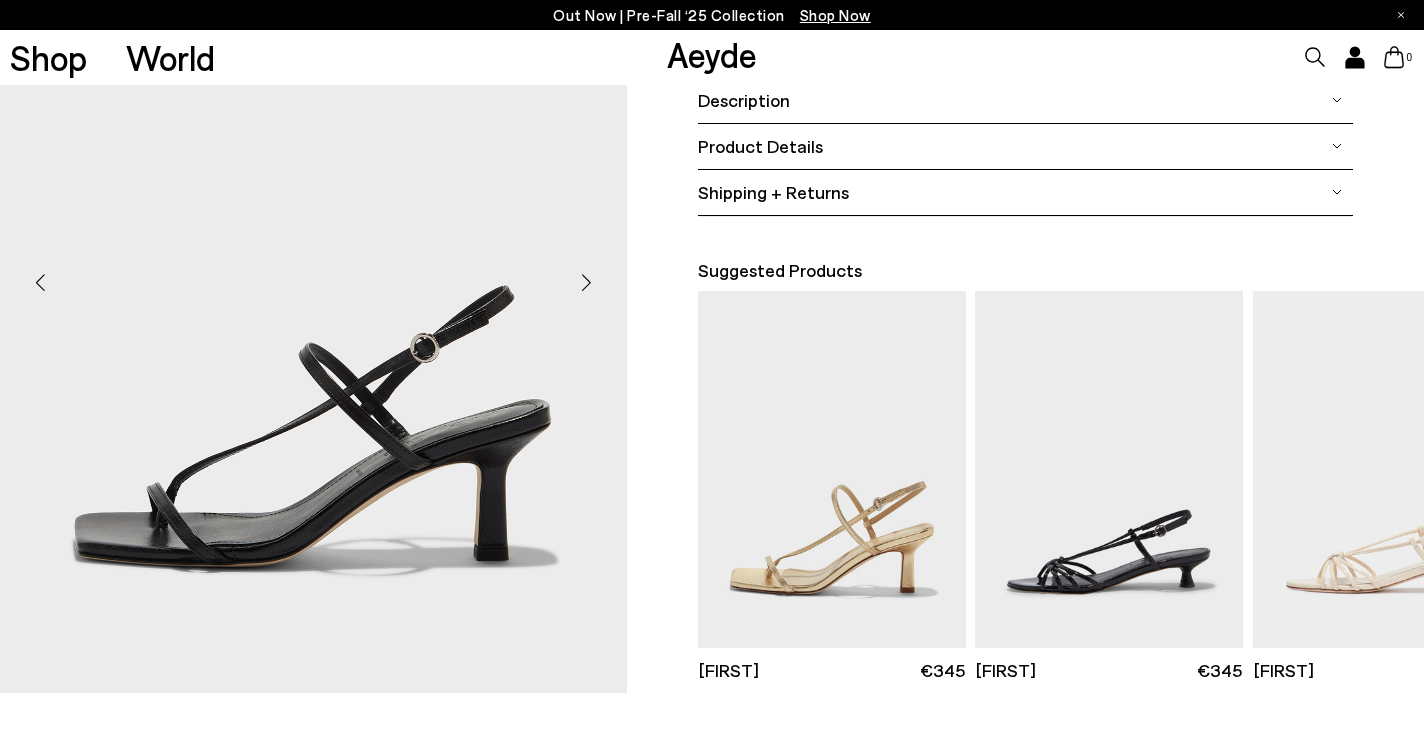 click at bounding box center [1337, 146] 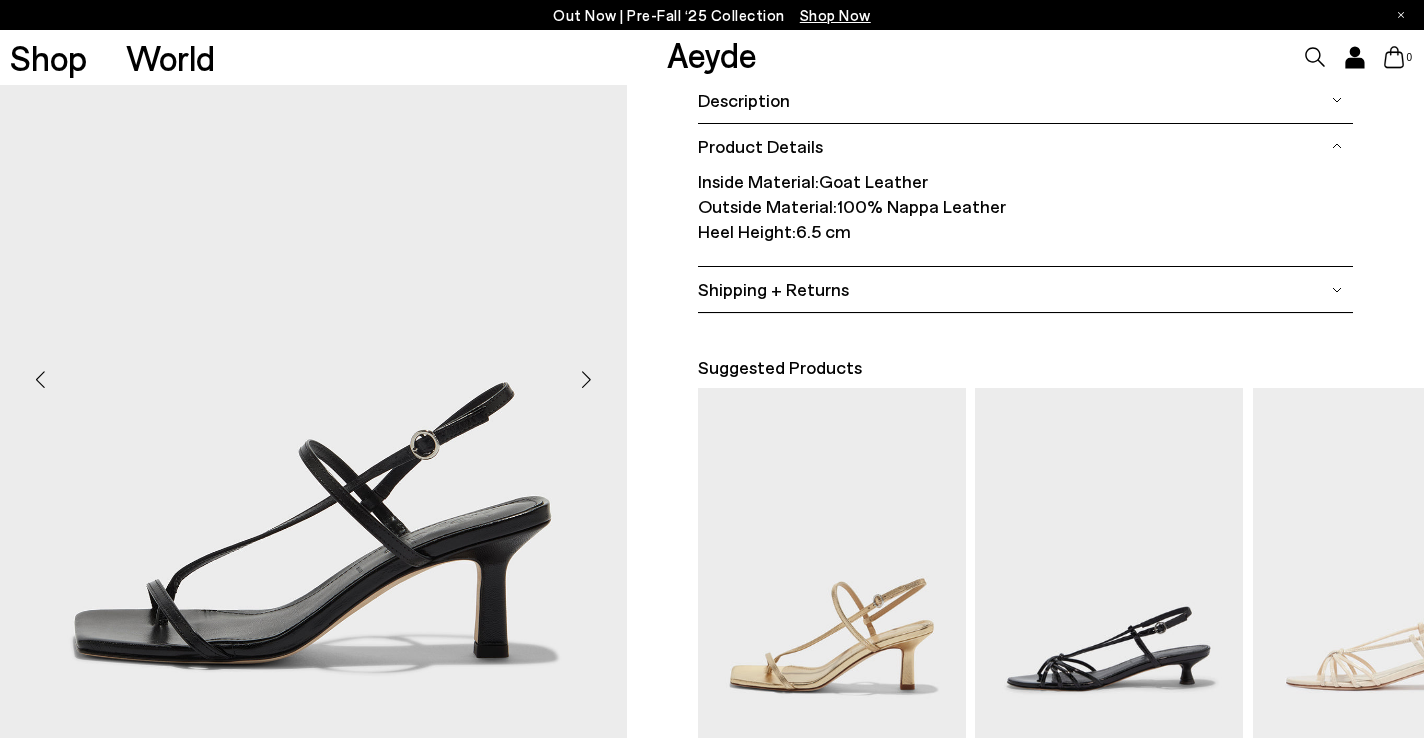 click at bounding box center [313, 372] 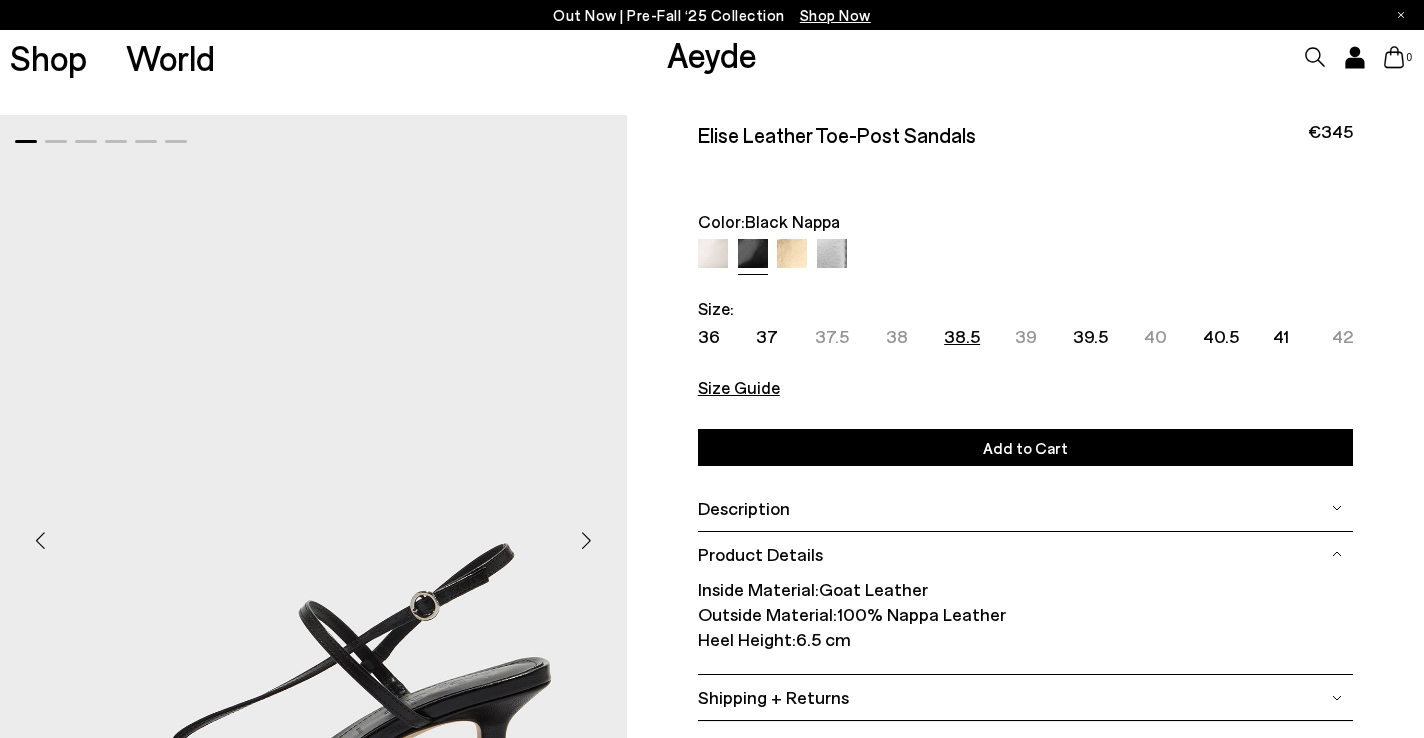 click on "38.5" at bounding box center [962, 336] 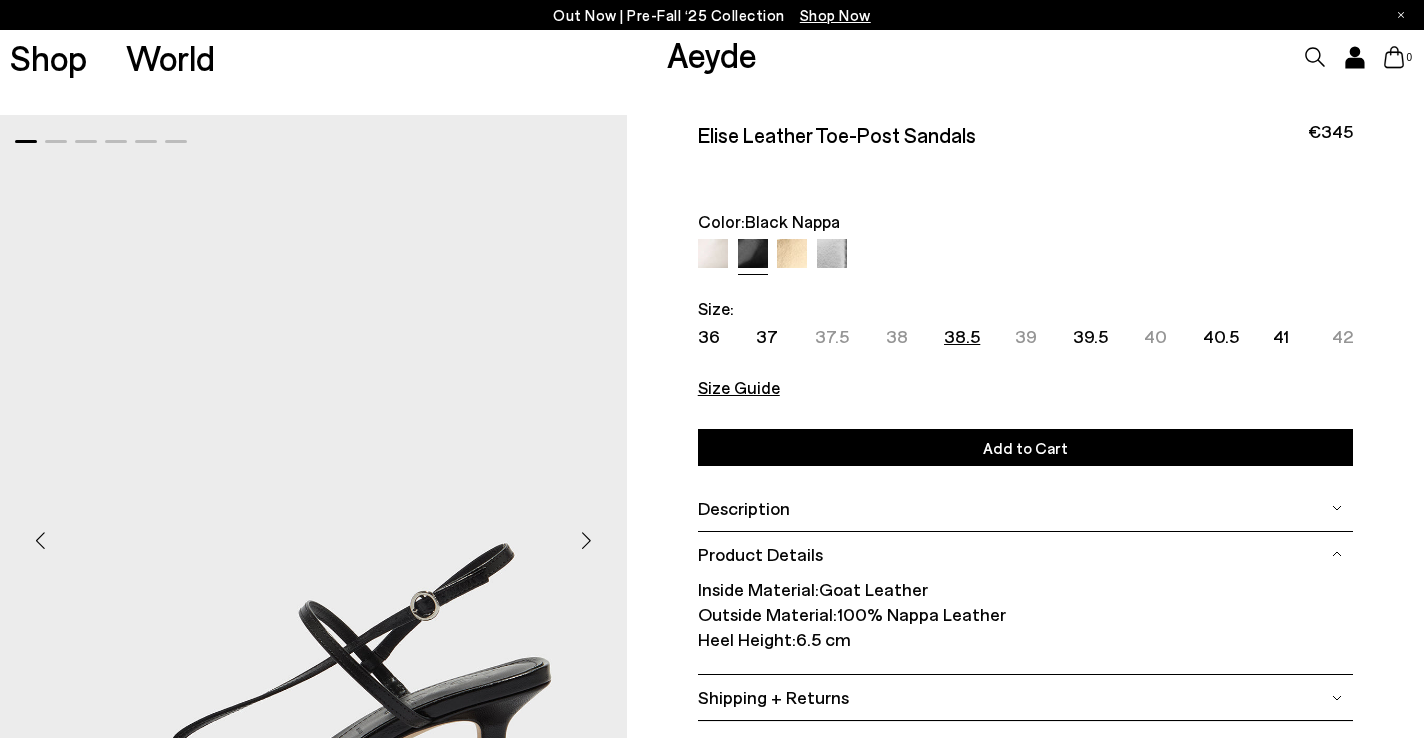 click on "38.5" at bounding box center [962, 336] 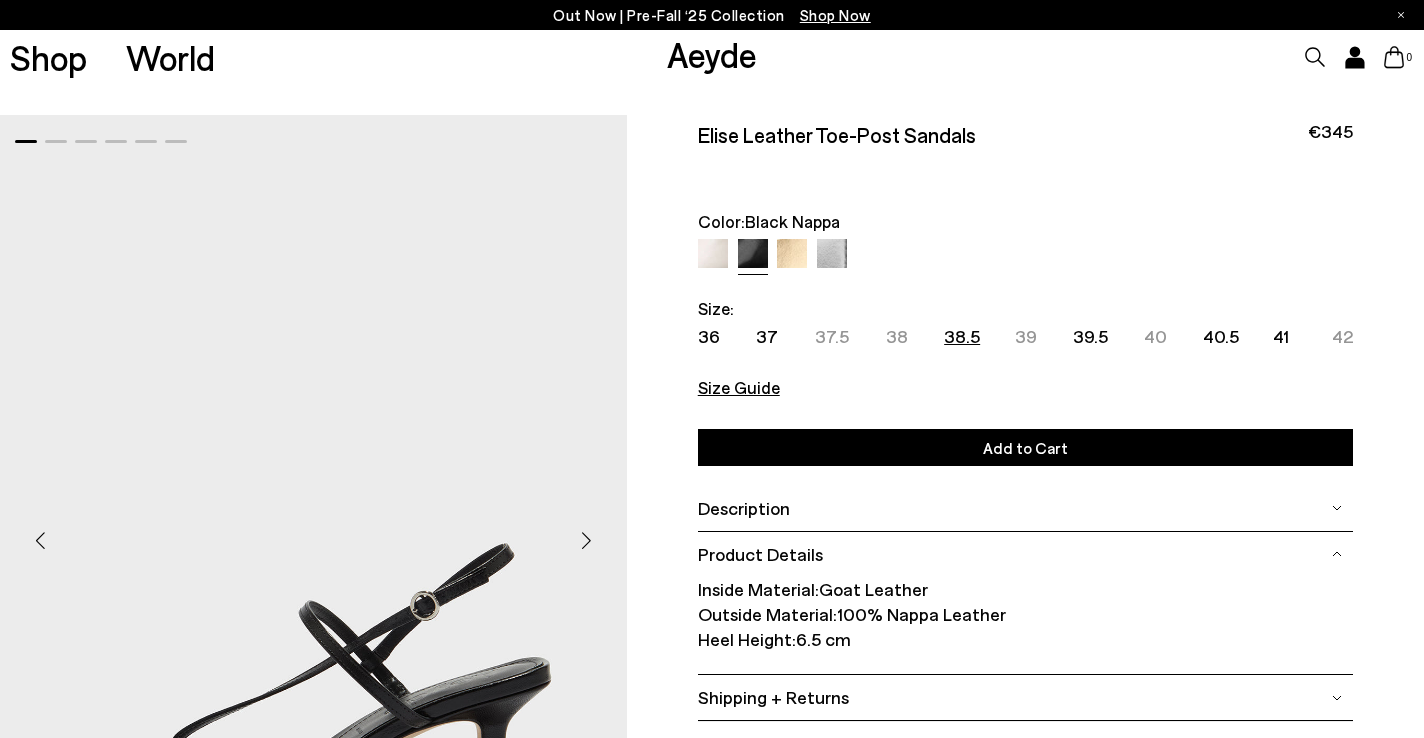 click on "Add to Cart
Select a Size" at bounding box center [1025, 447] 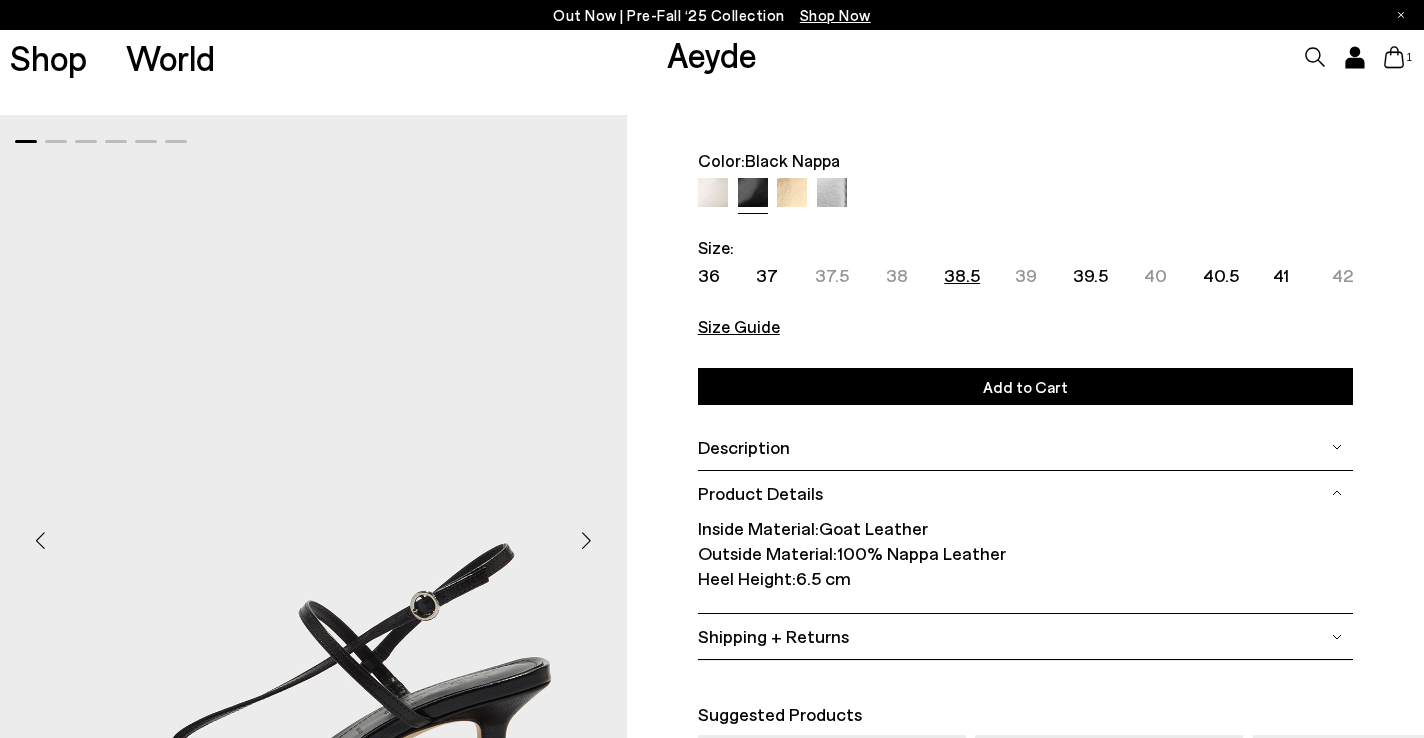 scroll, scrollTop: 154, scrollLeft: 0, axis: vertical 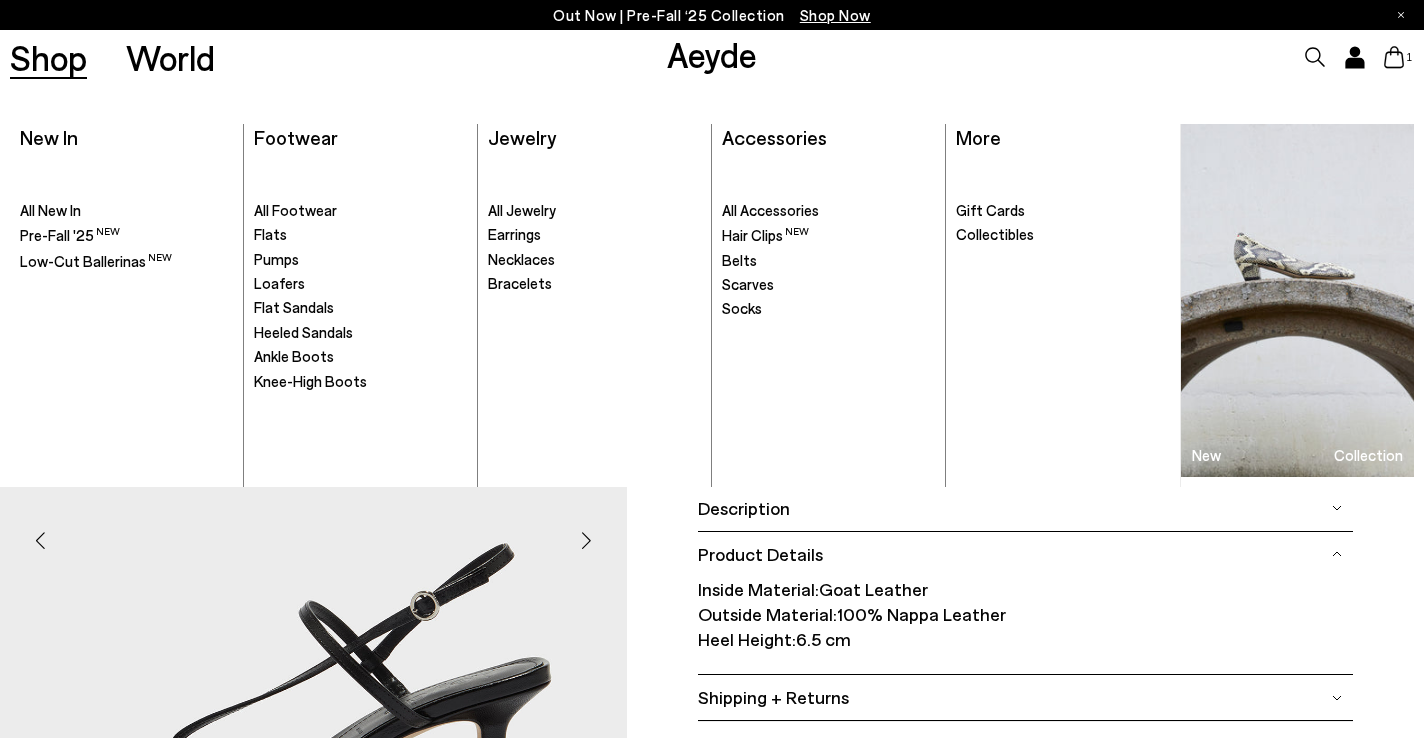click on "Shop" at bounding box center [48, 57] 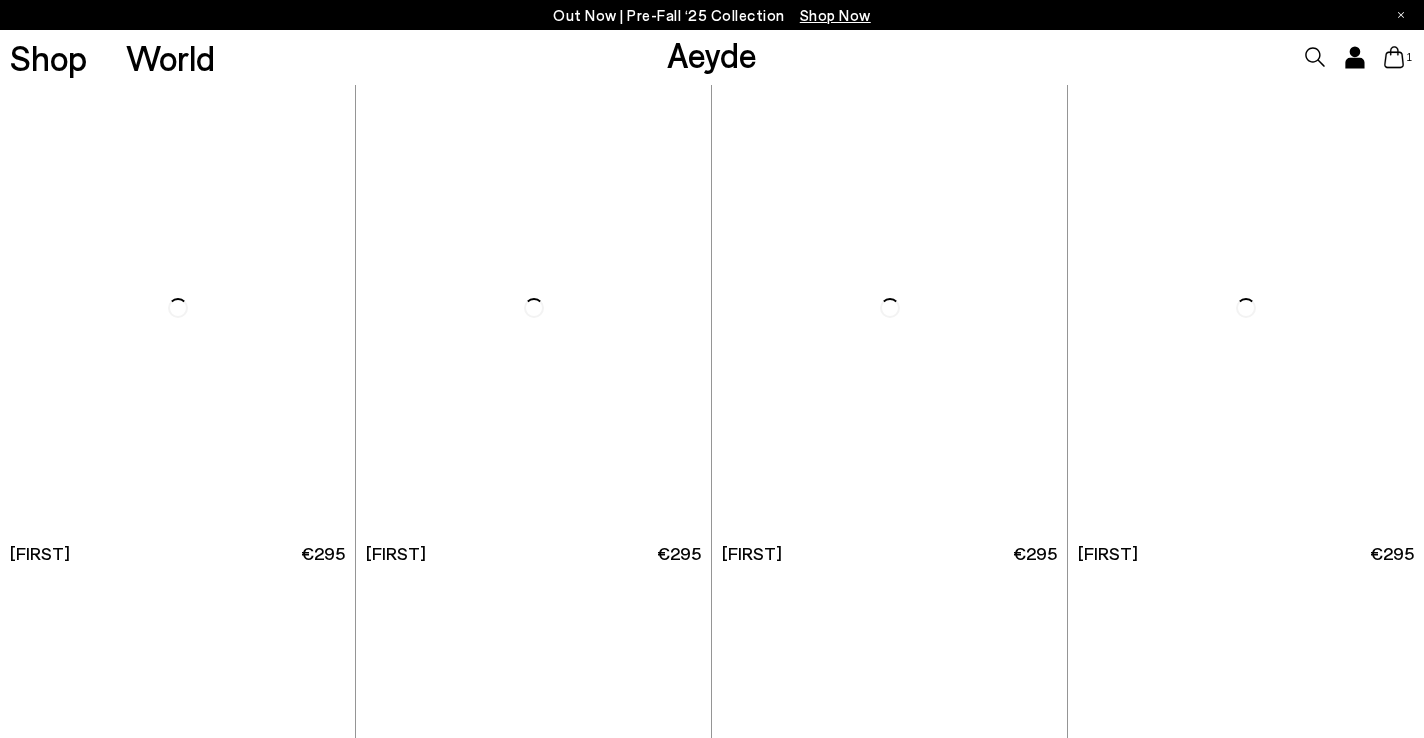 scroll, scrollTop: 0, scrollLeft: 0, axis: both 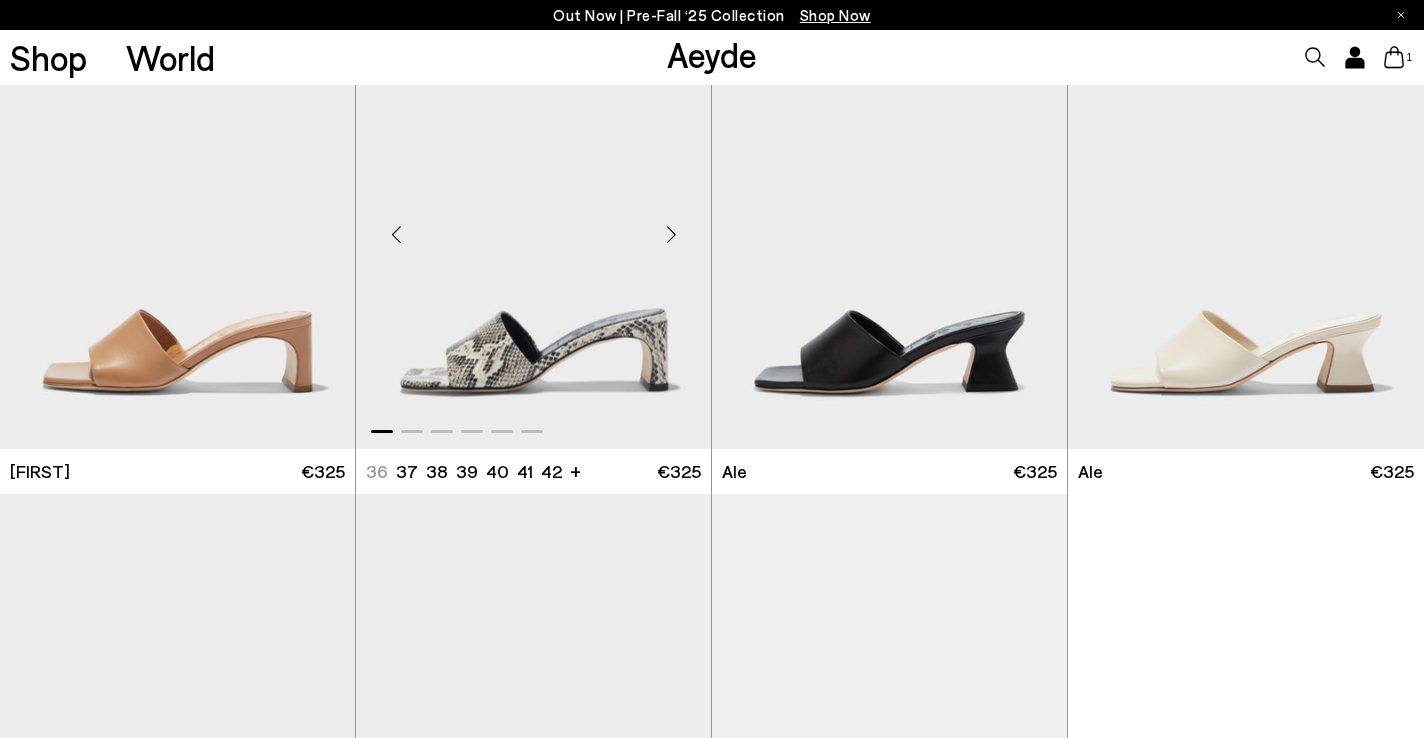 click at bounding box center [533, 226] 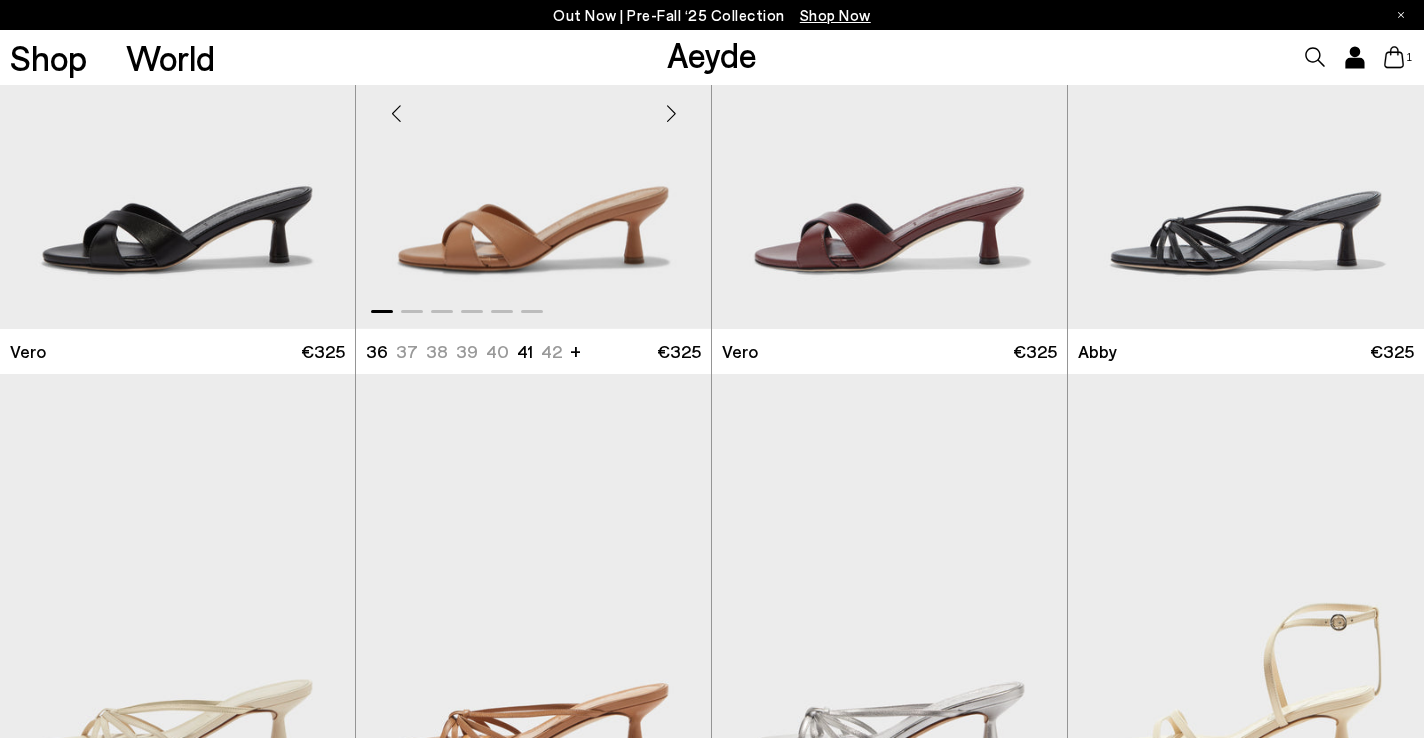 scroll, scrollTop: 0, scrollLeft: 0, axis: both 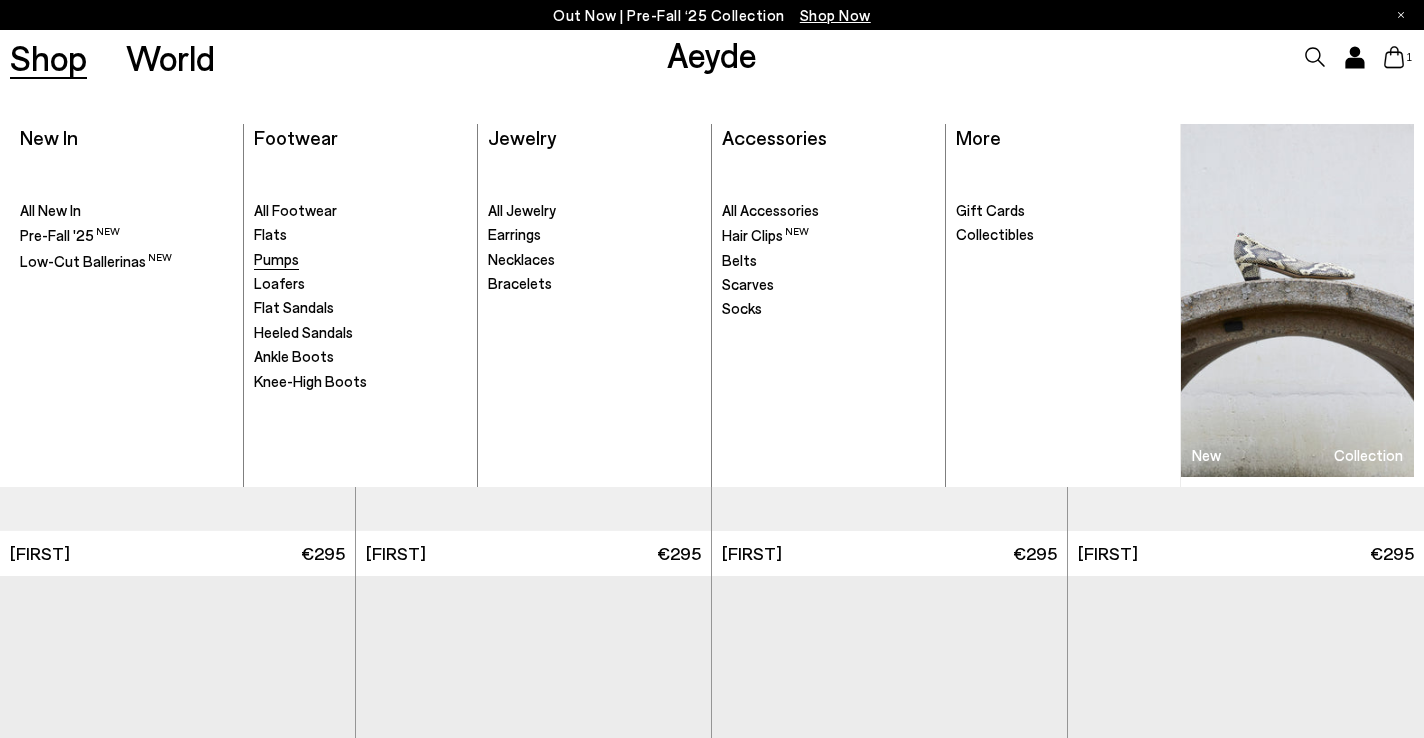 click on "Pumps" at bounding box center [276, 259] 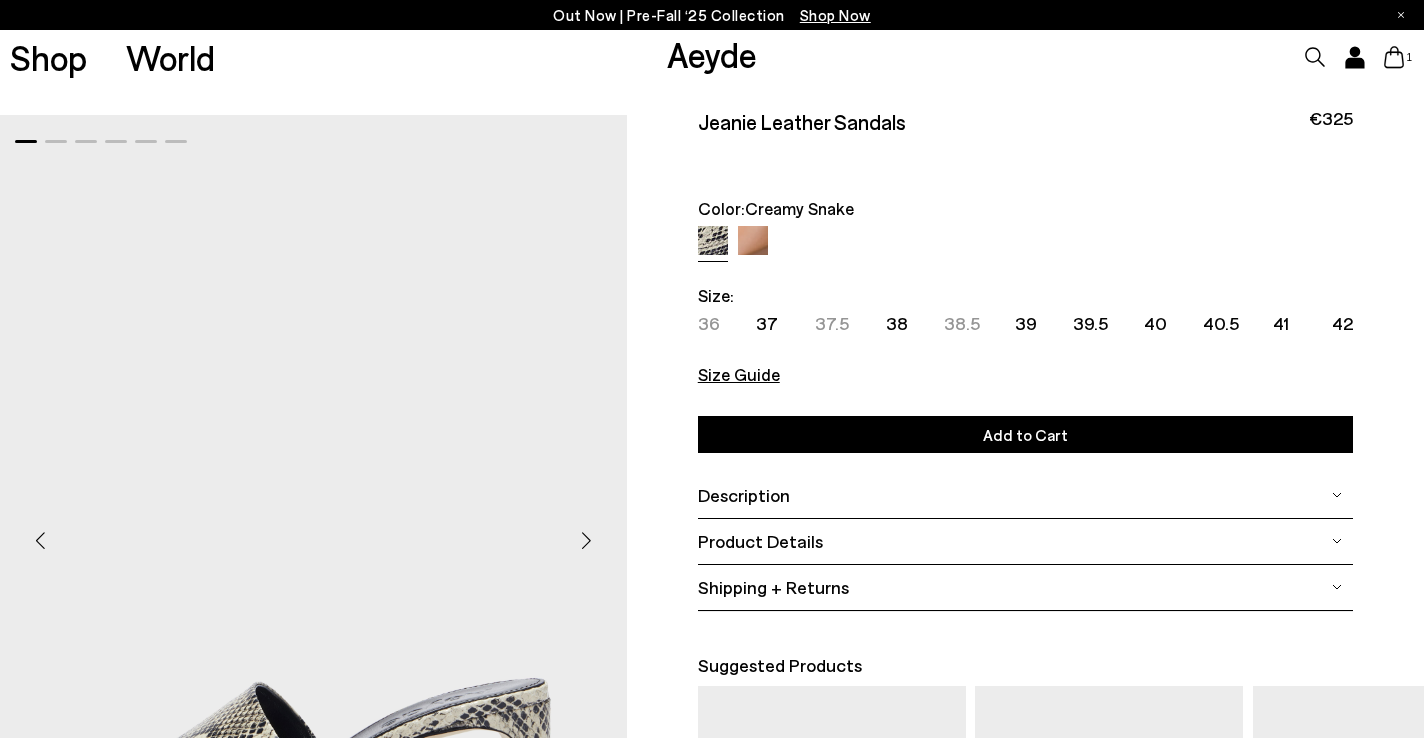 scroll, scrollTop: 54, scrollLeft: 0, axis: vertical 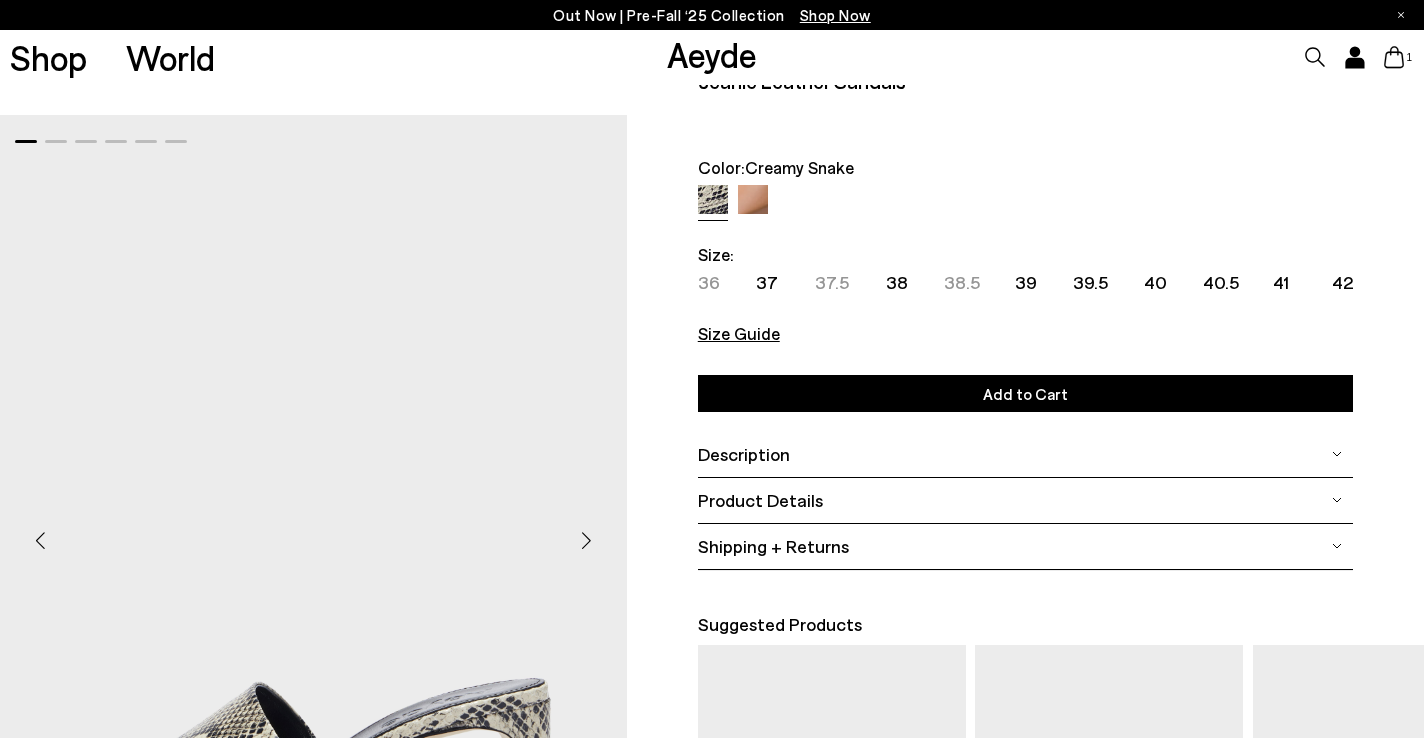 click on "Product Details" at bounding box center [760, 500] 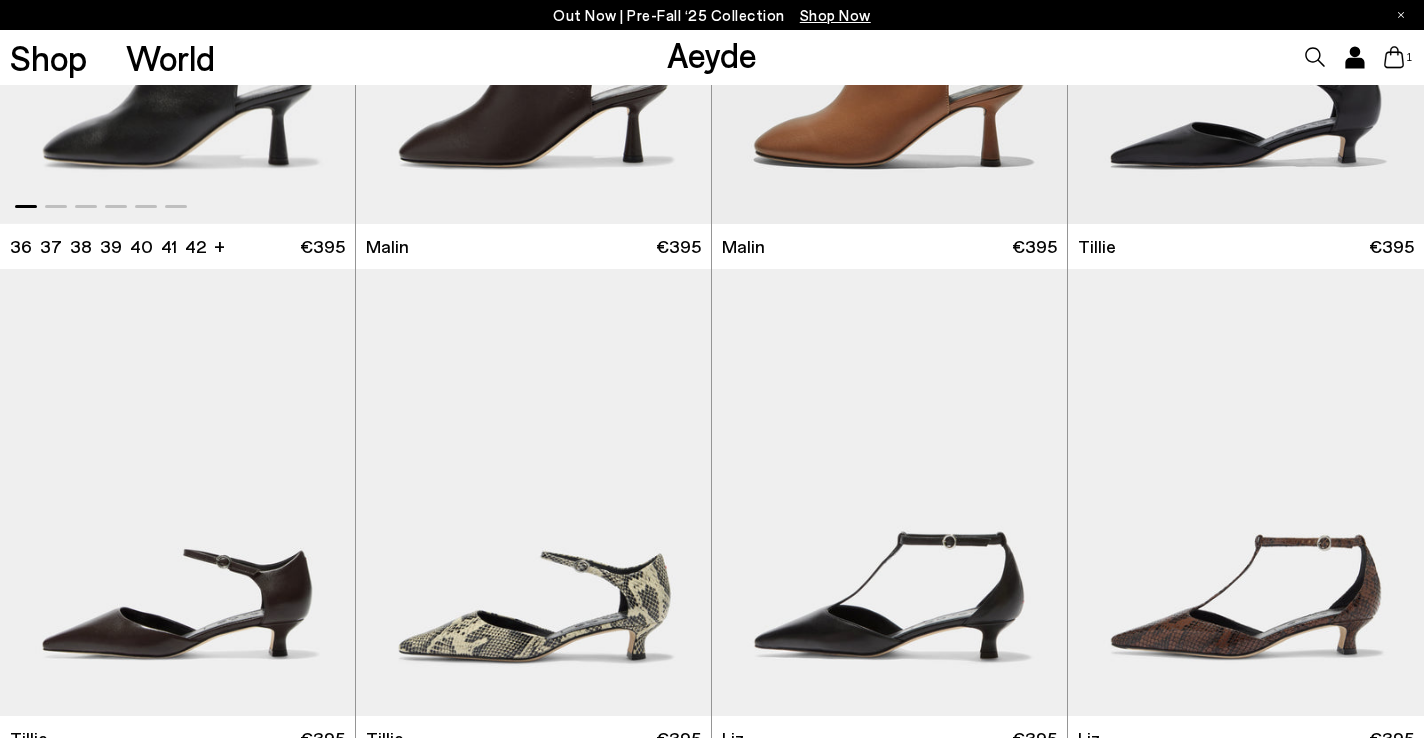 scroll, scrollTop: 0, scrollLeft: 0, axis: both 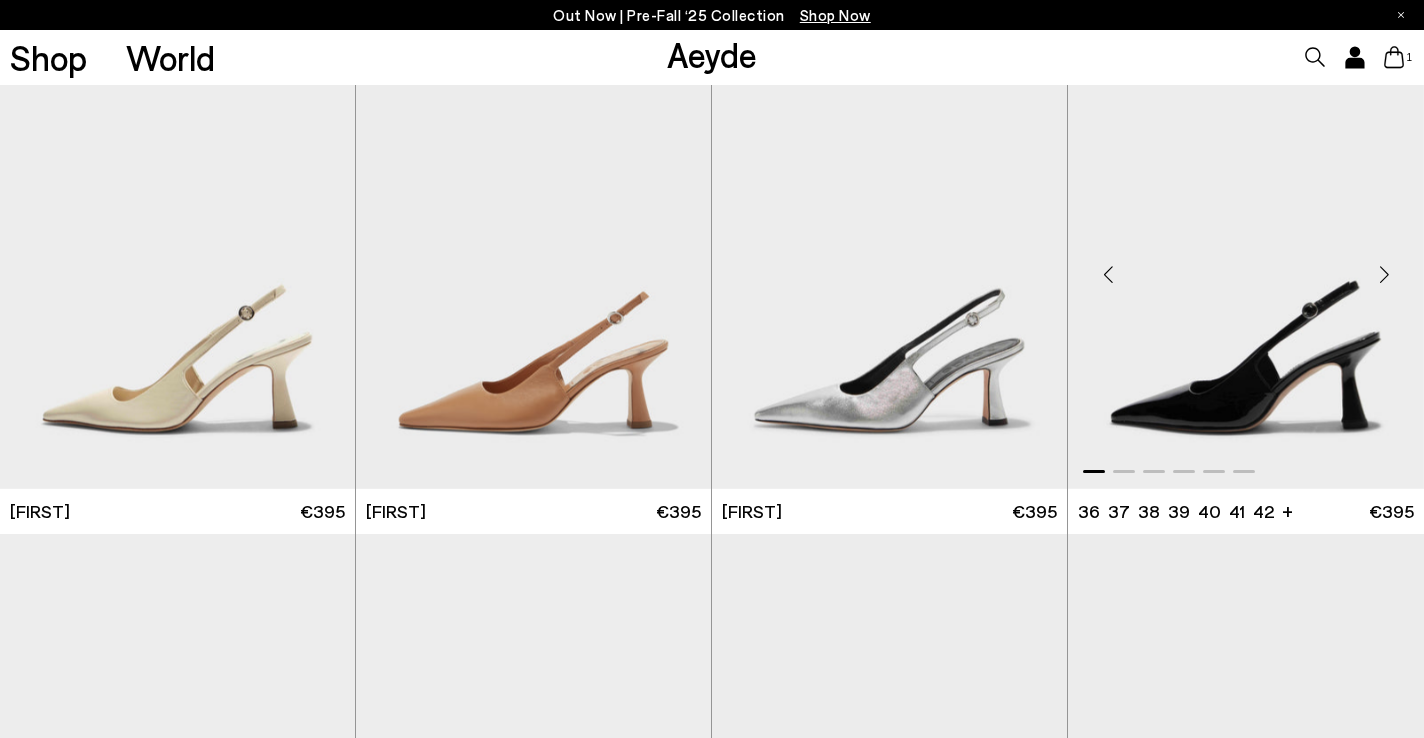 click at bounding box center [1246, 266] 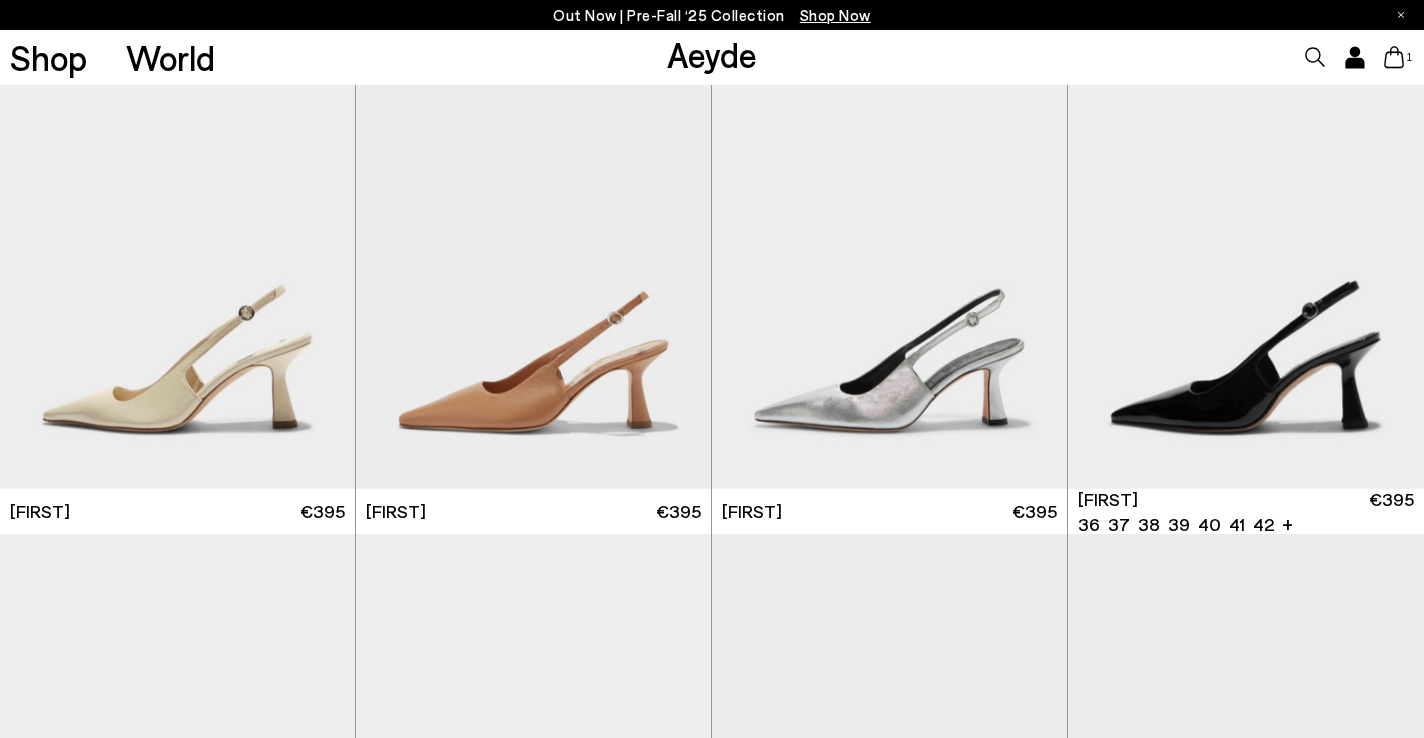click 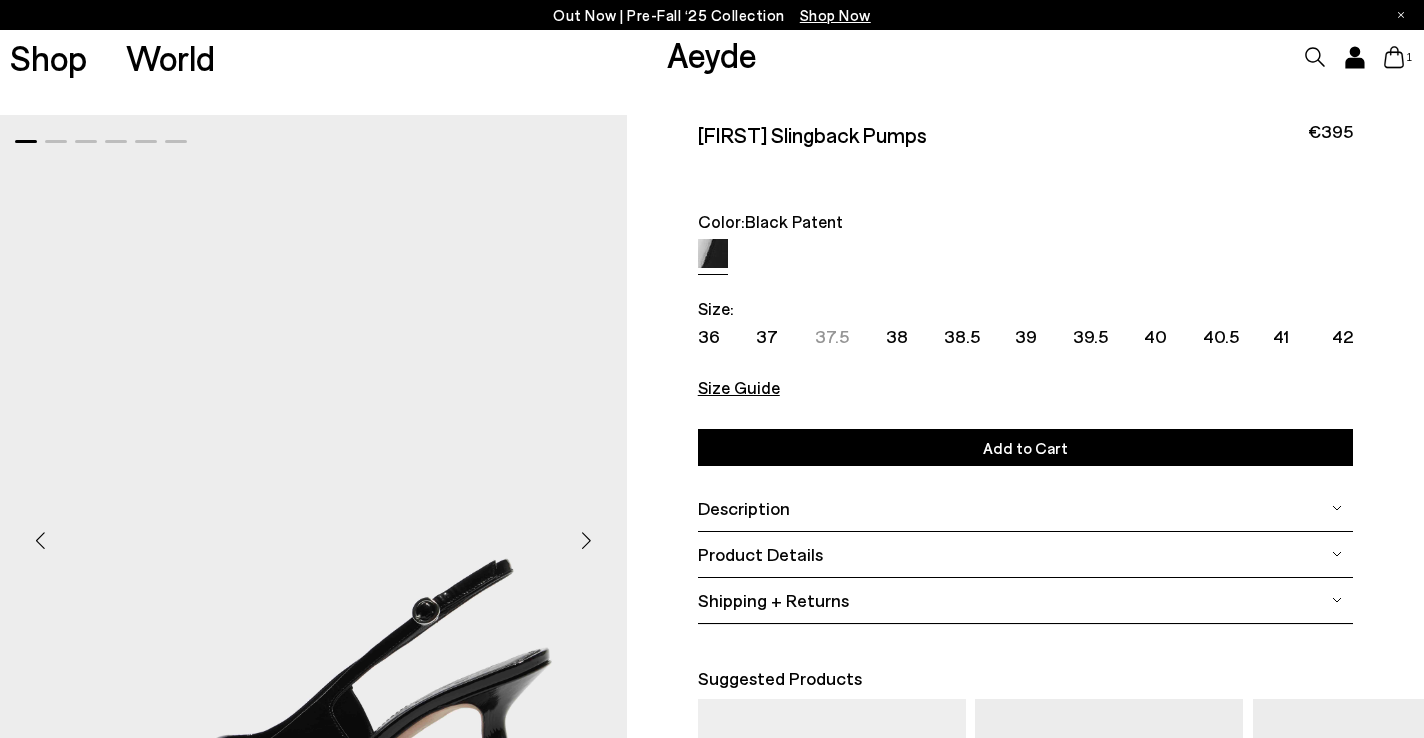 scroll, scrollTop: 0, scrollLeft: 0, axis: both 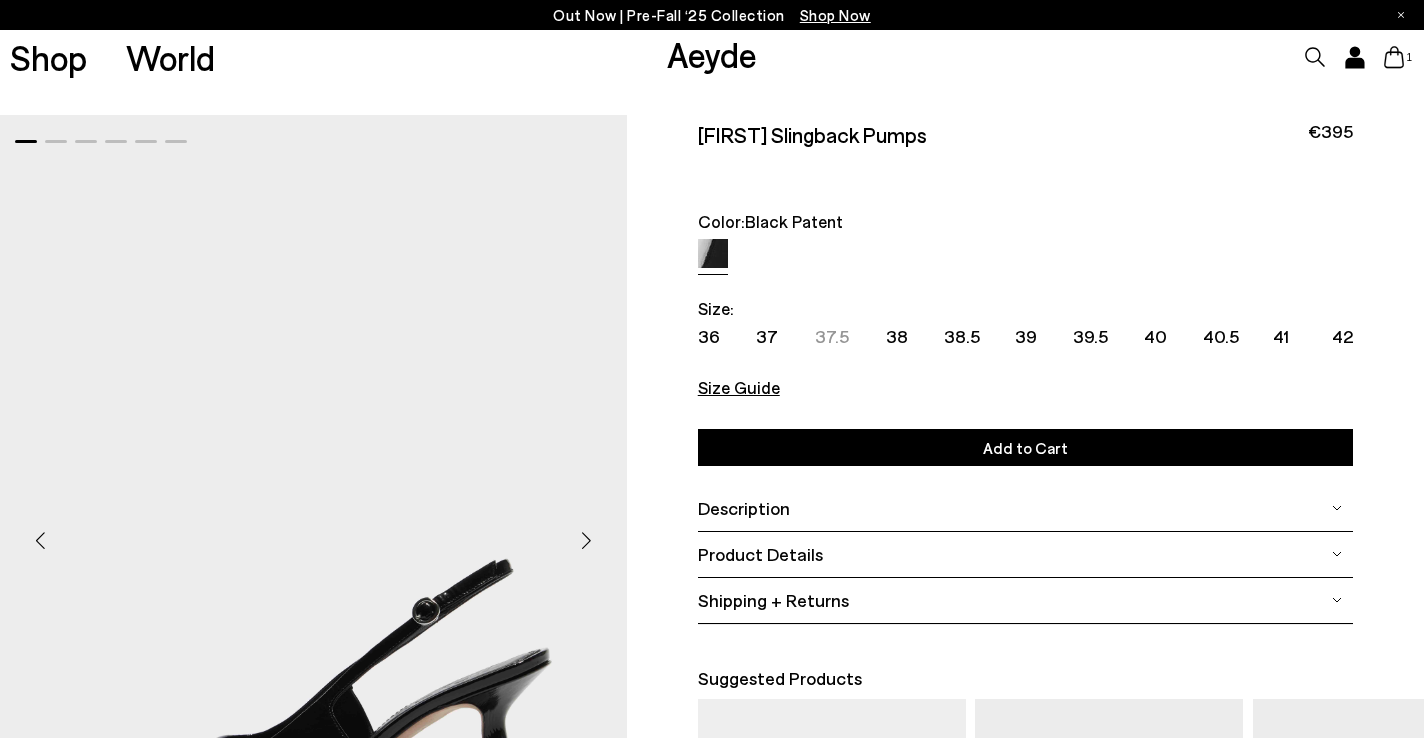 click on "Product Details" at bounding box center (1025, 554) 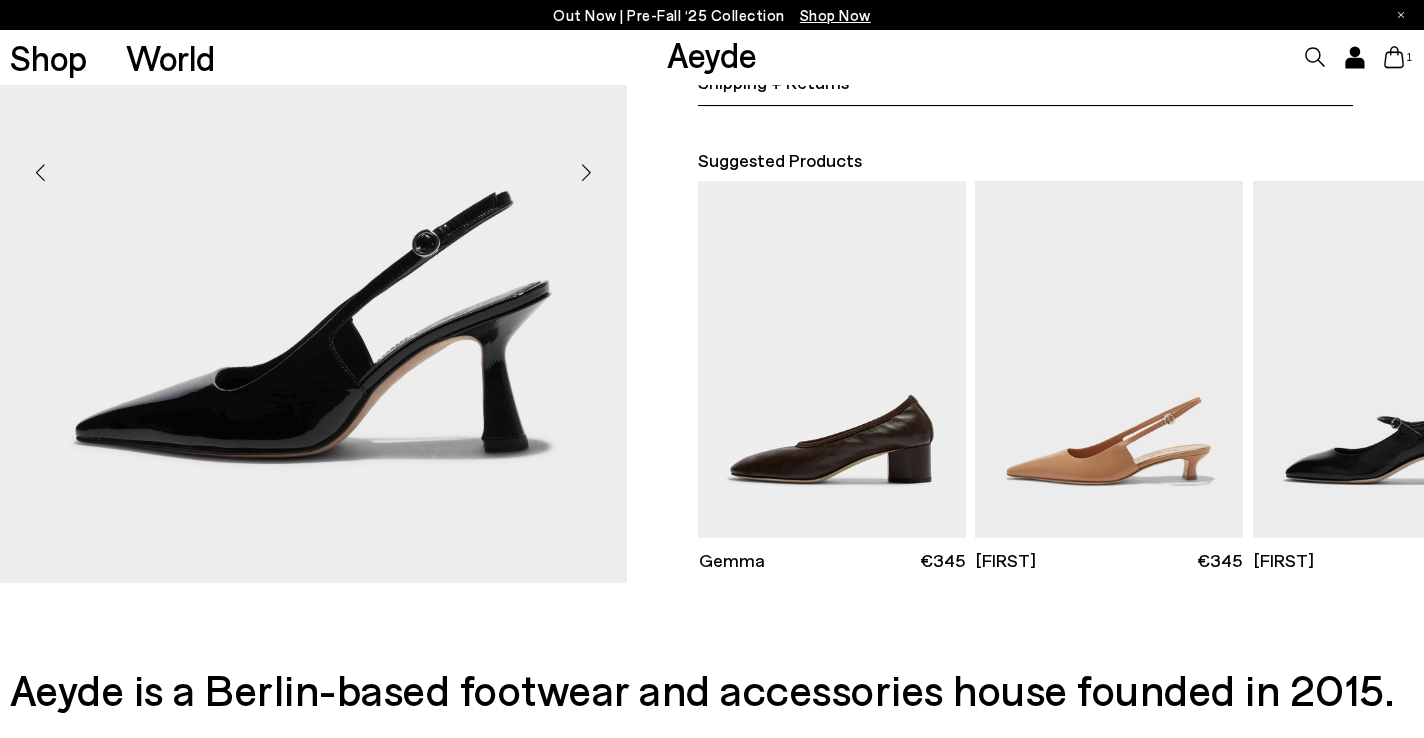 scroll, scrollTop: 394, scrollLeft: 0, axis: vertical 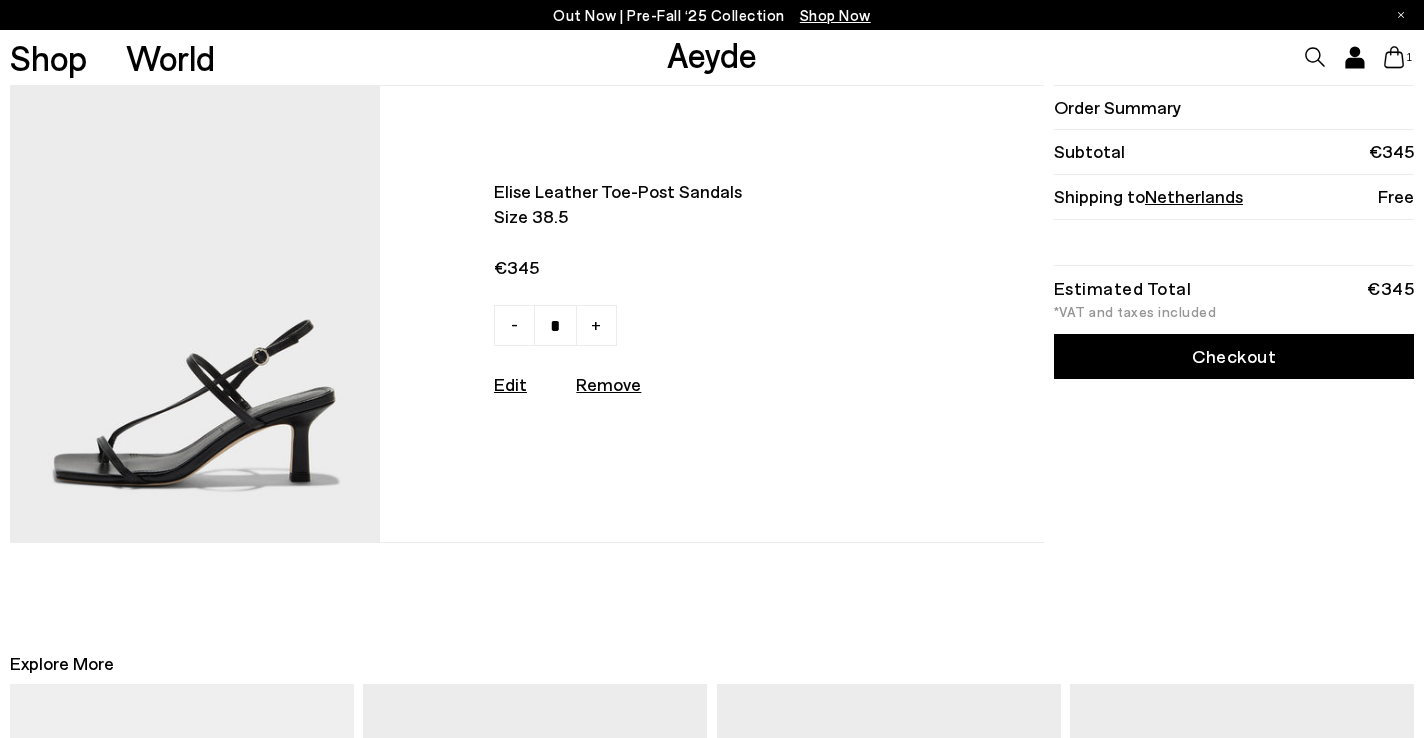 click on "Checkout" at bounding box center [1234, 356] 